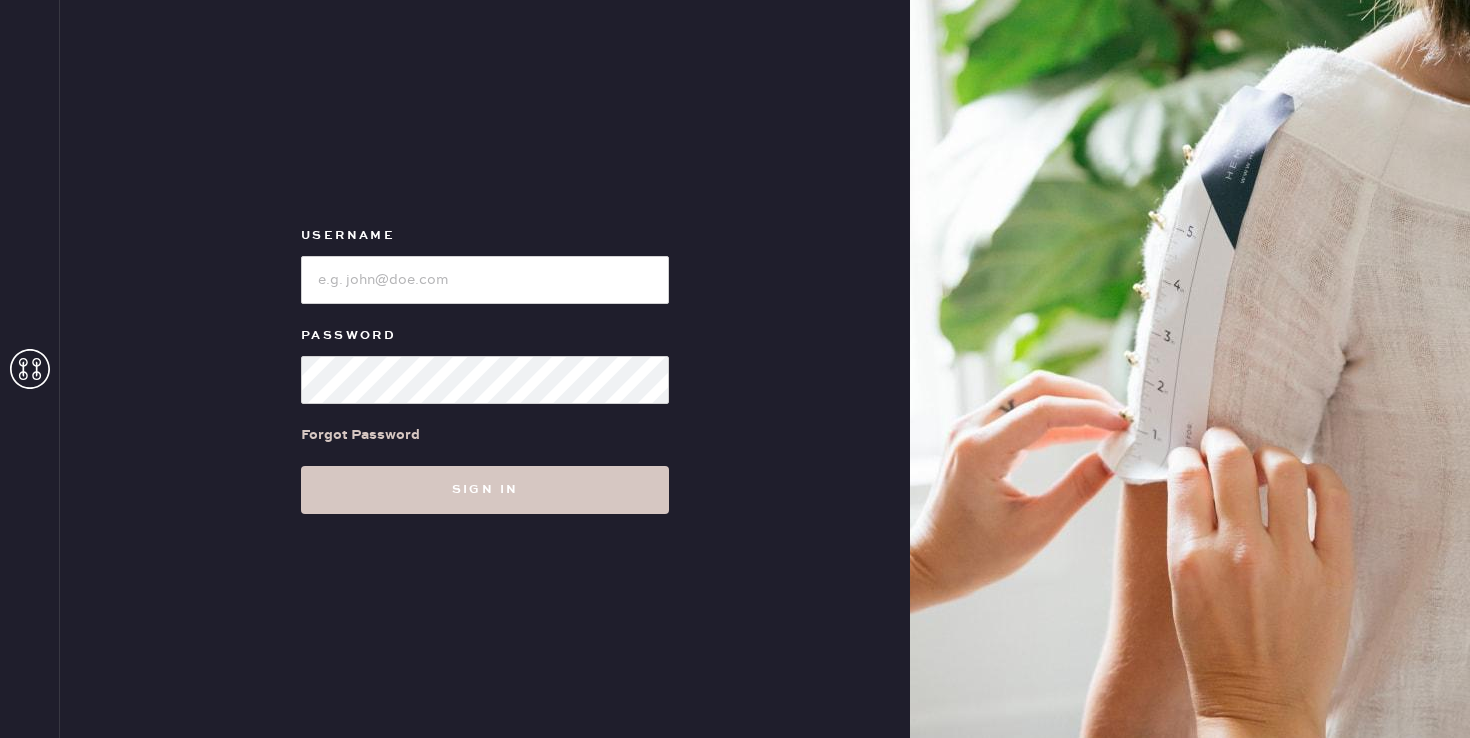 scroll, scrollTop: 0, scrollLeft: 0, axis: both 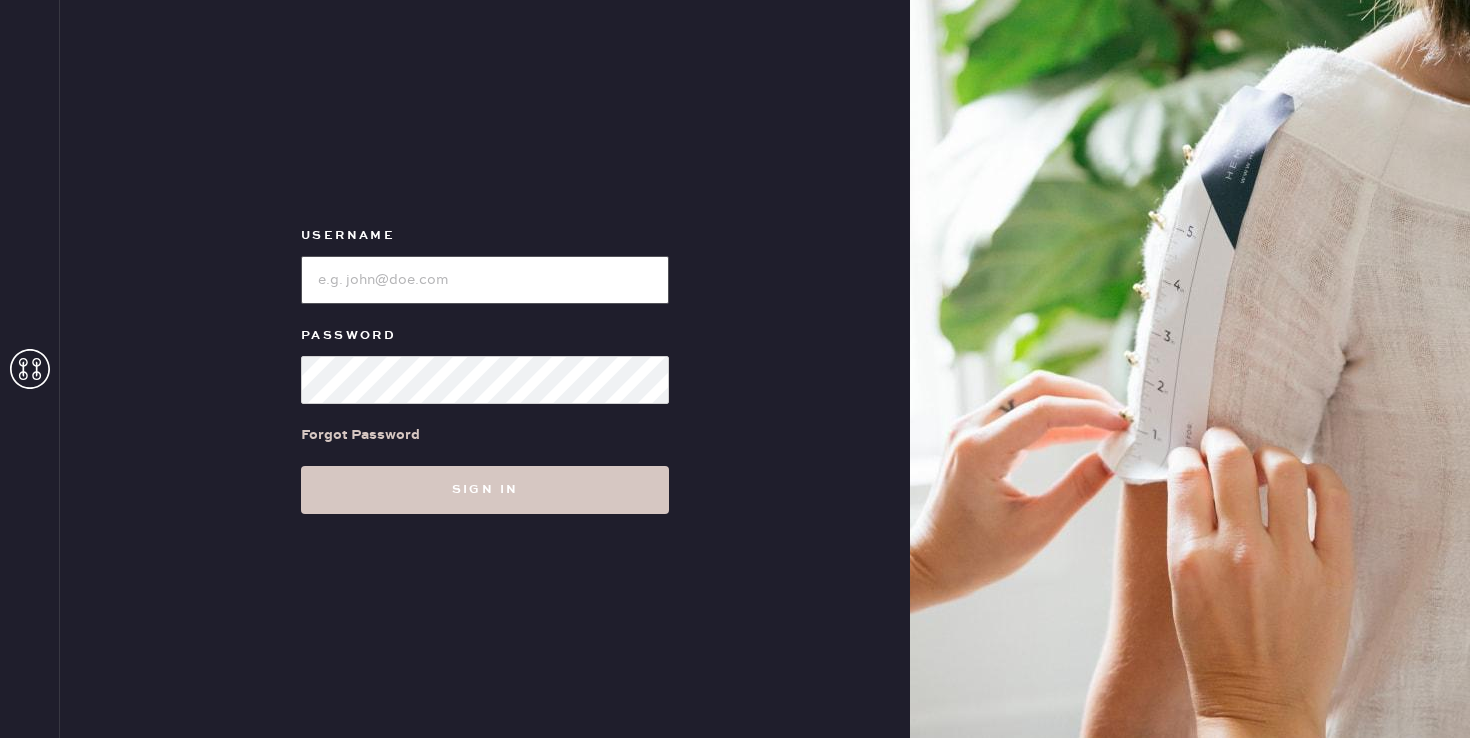 click at bounding box center (485, 280) 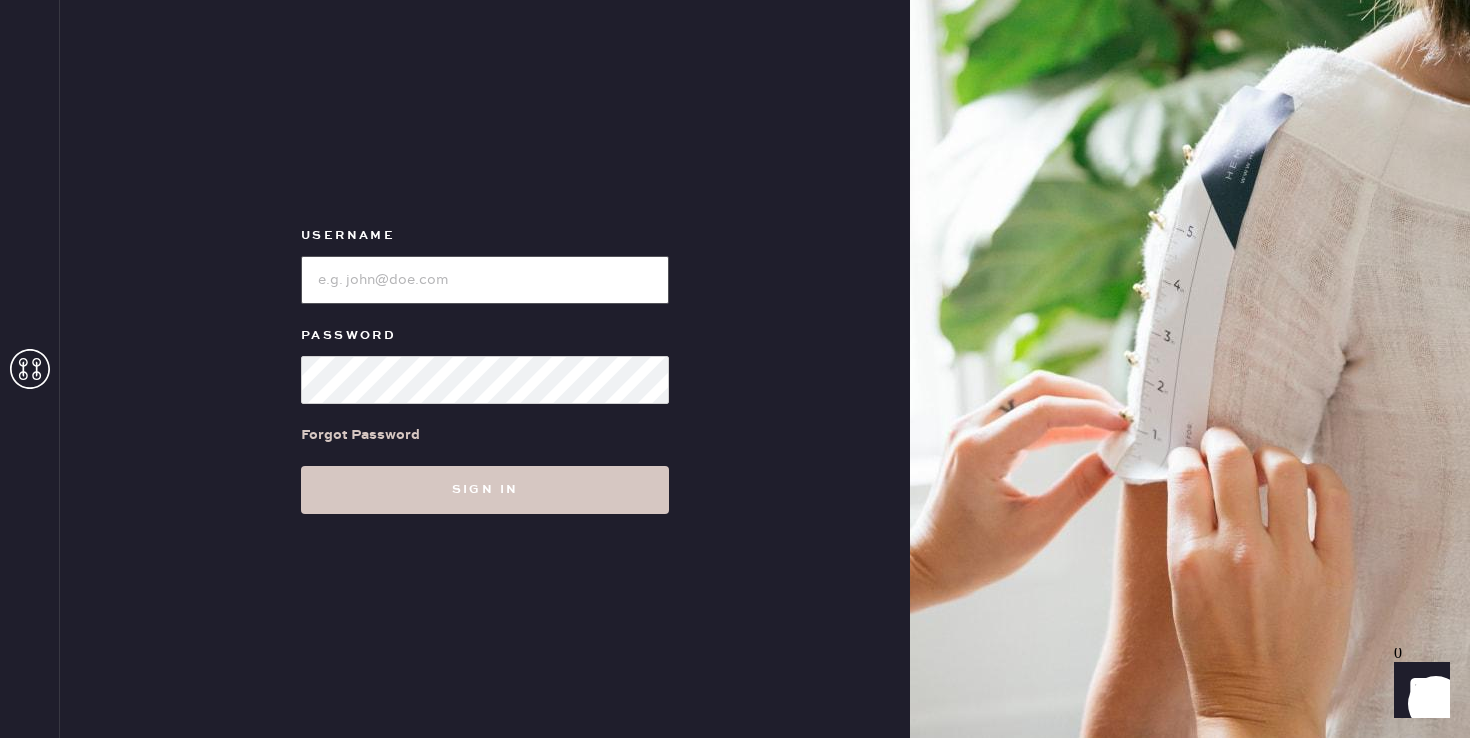 type on "reformationsouthcoastplaza" 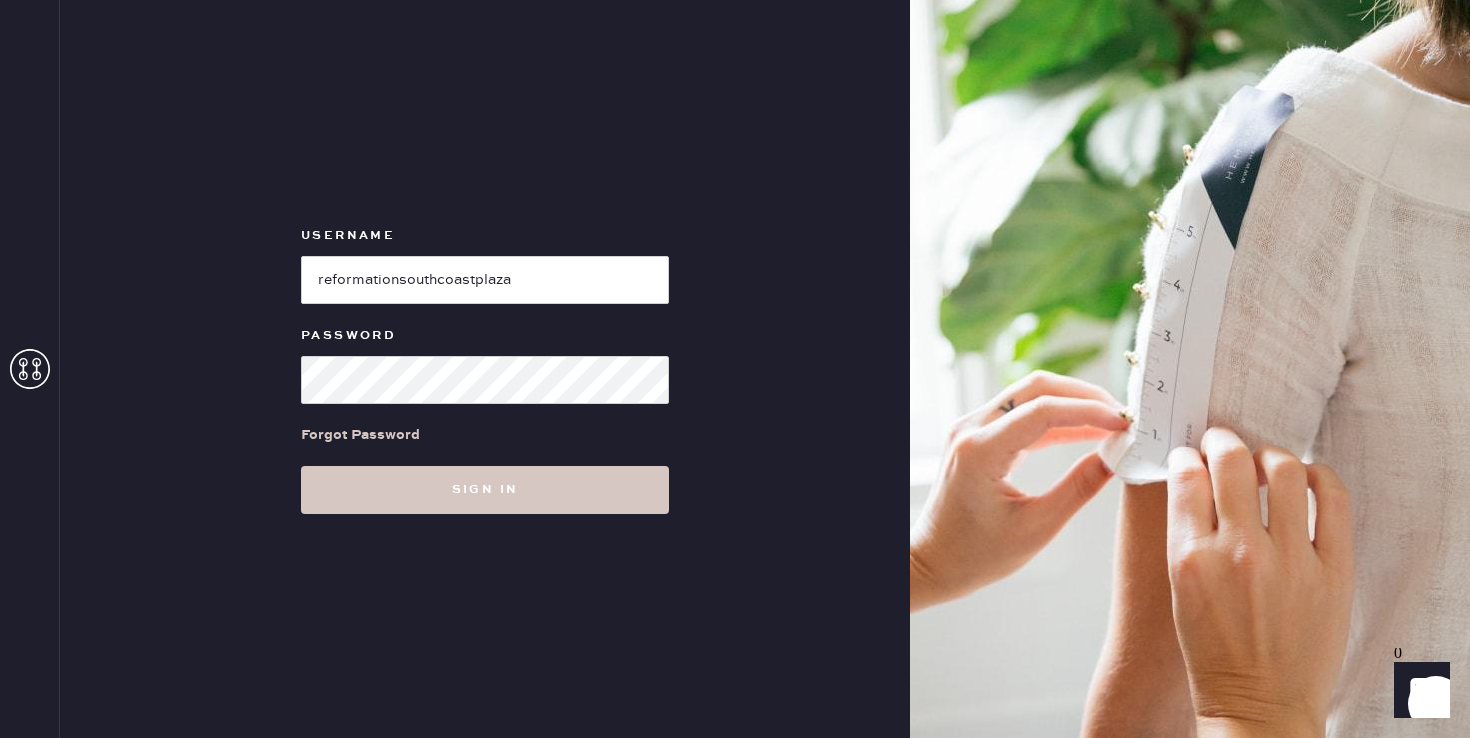 click on "Username Password Forgot Password Sign in" at bounding box center (485, 369) 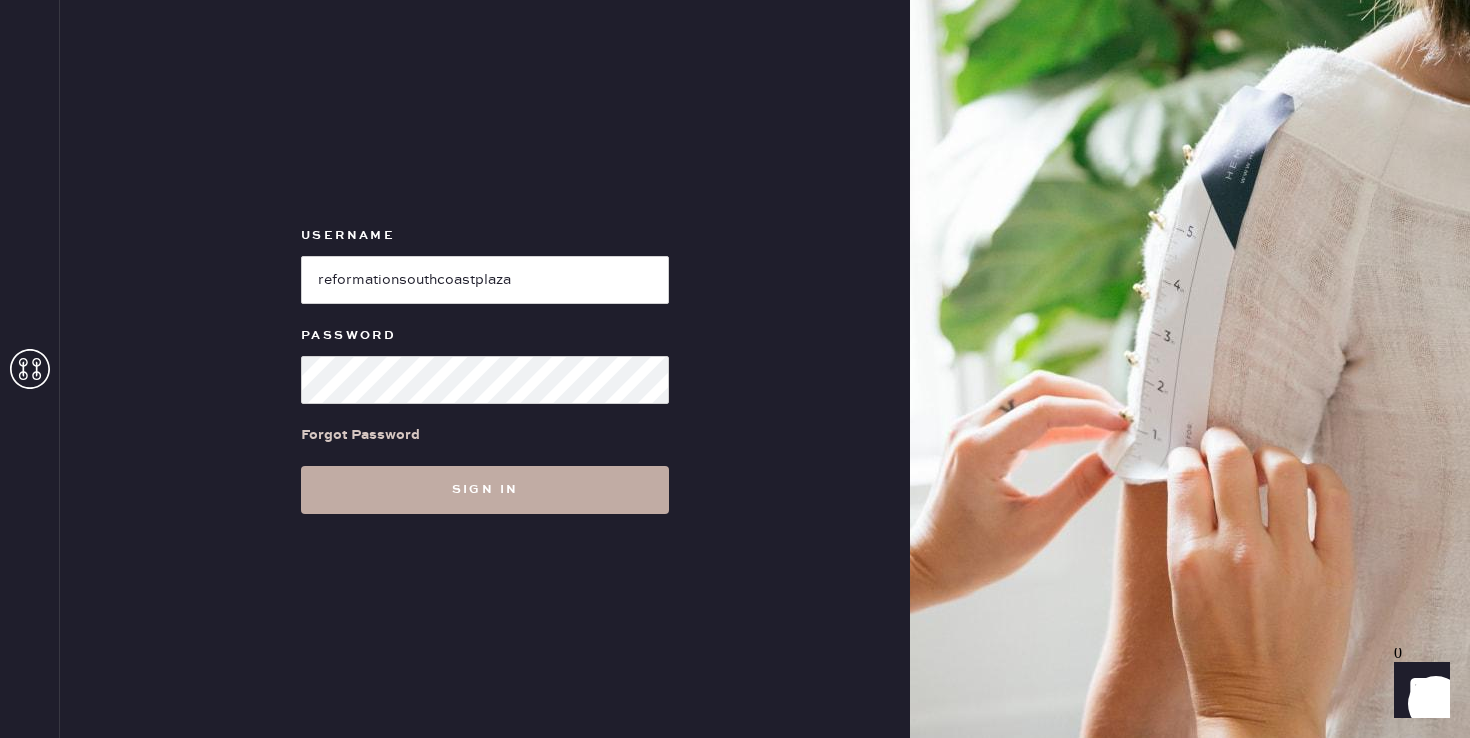 click on "Sign in" at bounding box center (485, 490) 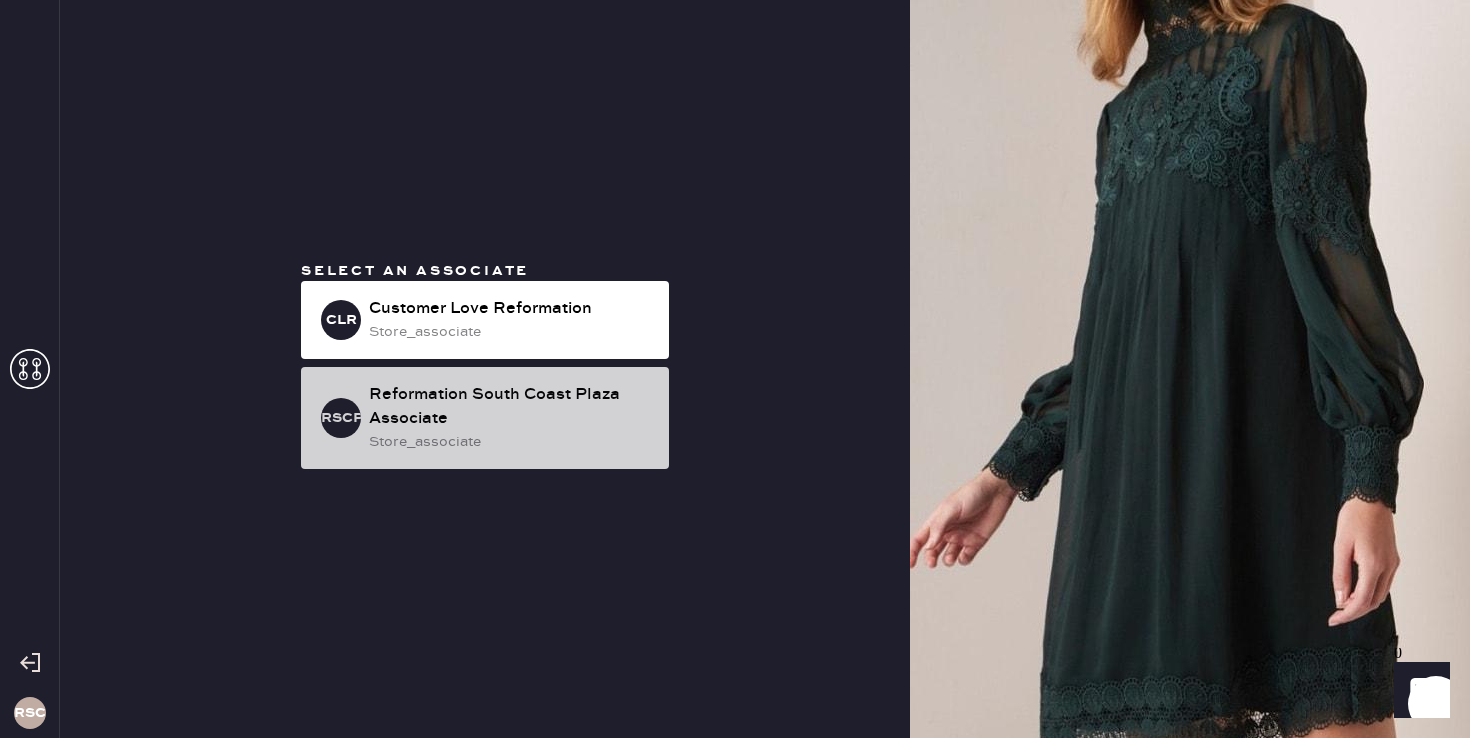 click on "store_associate" at bounding box center (511, 442) 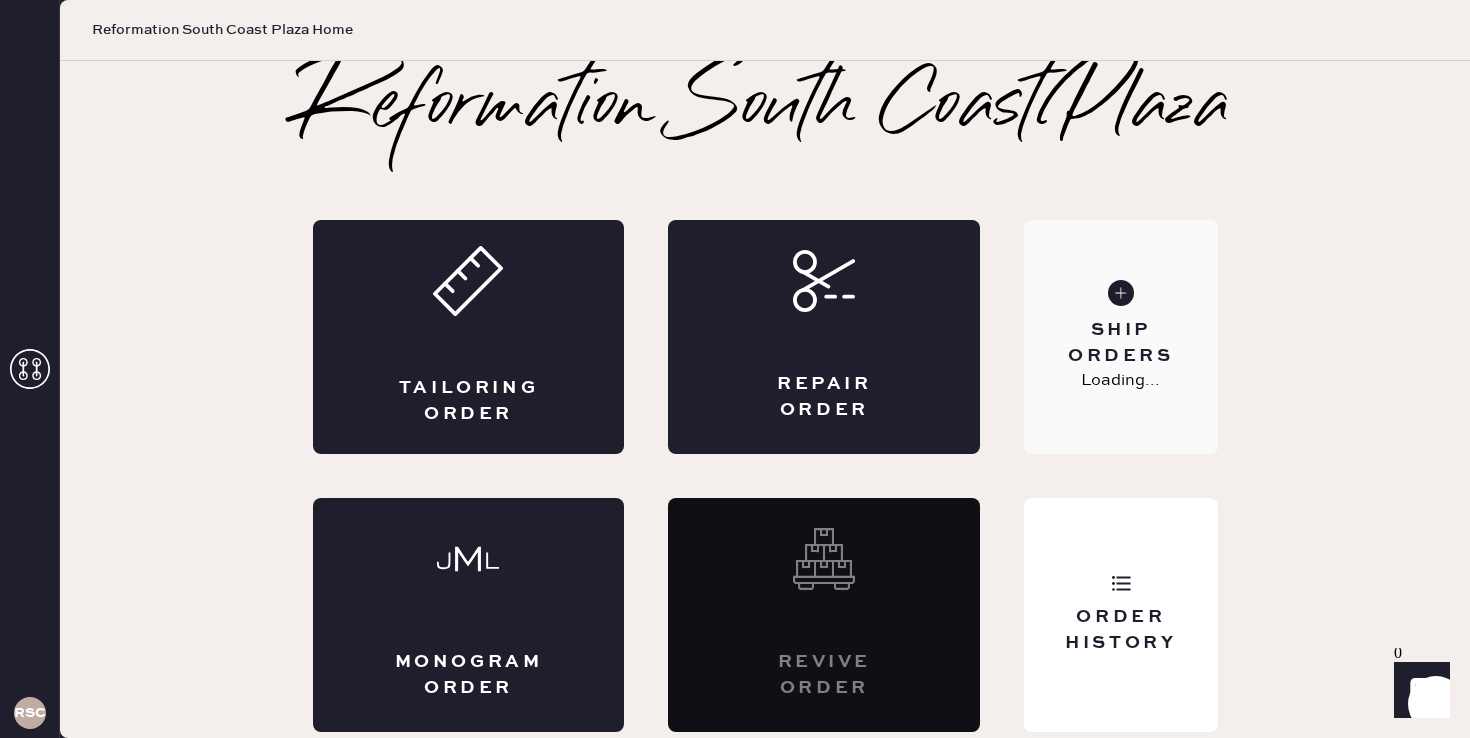 click on "Ship Orders" at bounding box center (1120, 343) 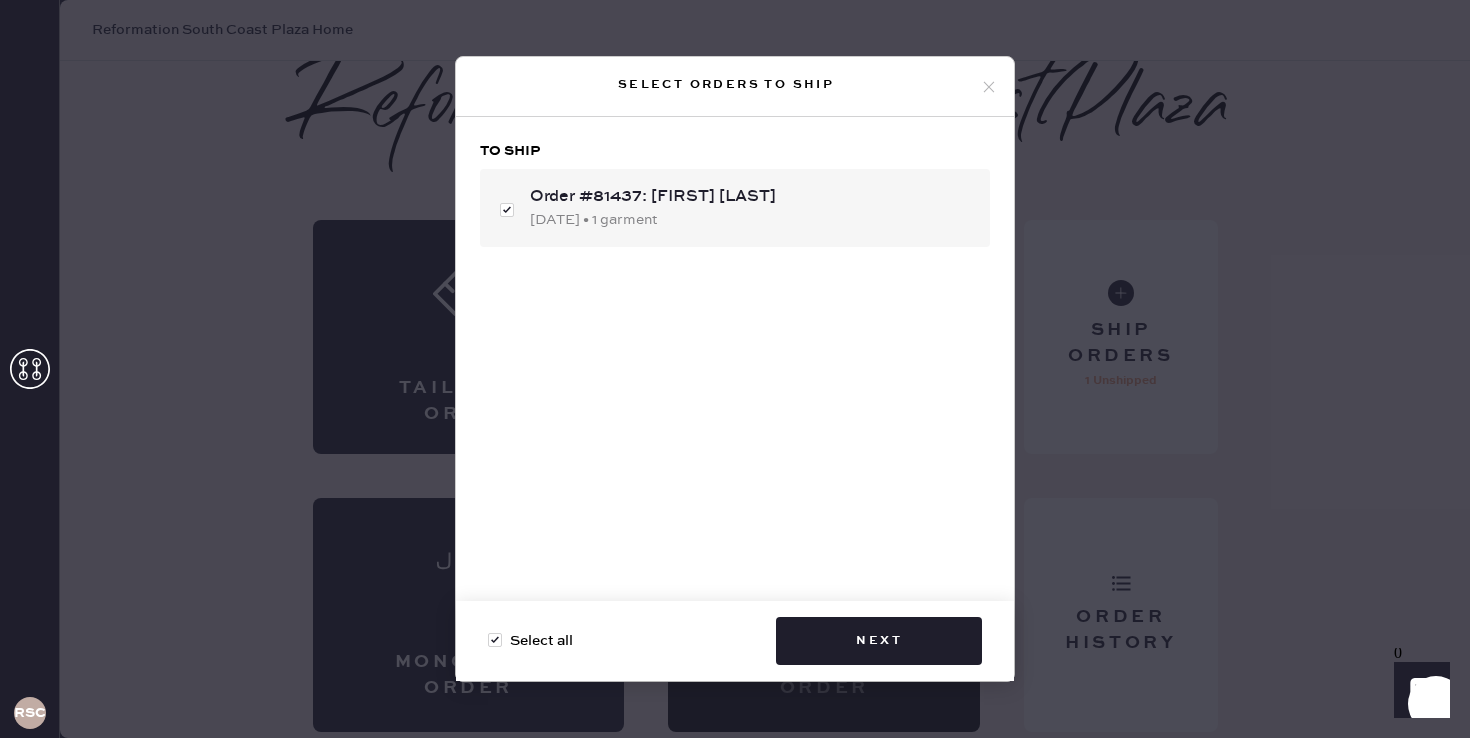 click on "Select orders to ship" at bounding box center (735, 87) 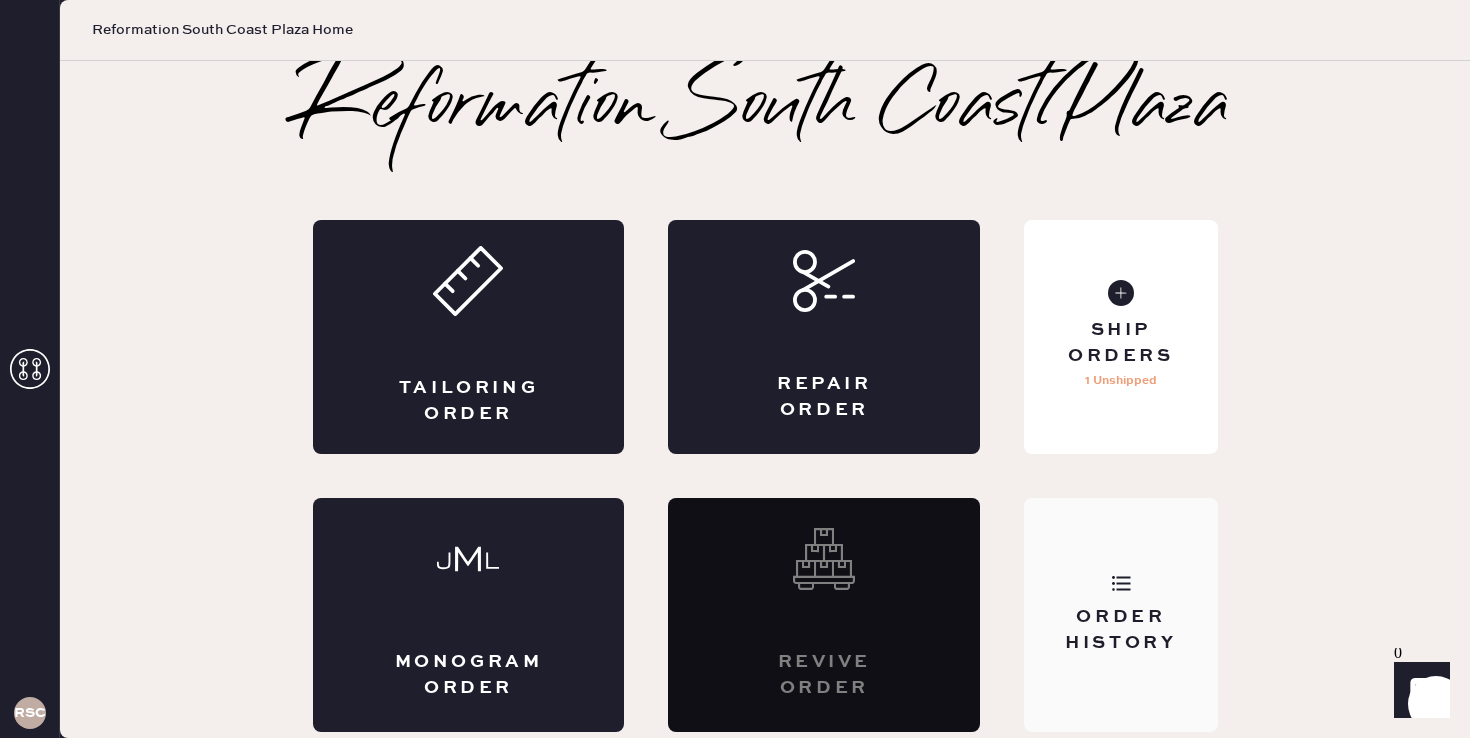 click on "Order History" at bounding box center [1120, 630] 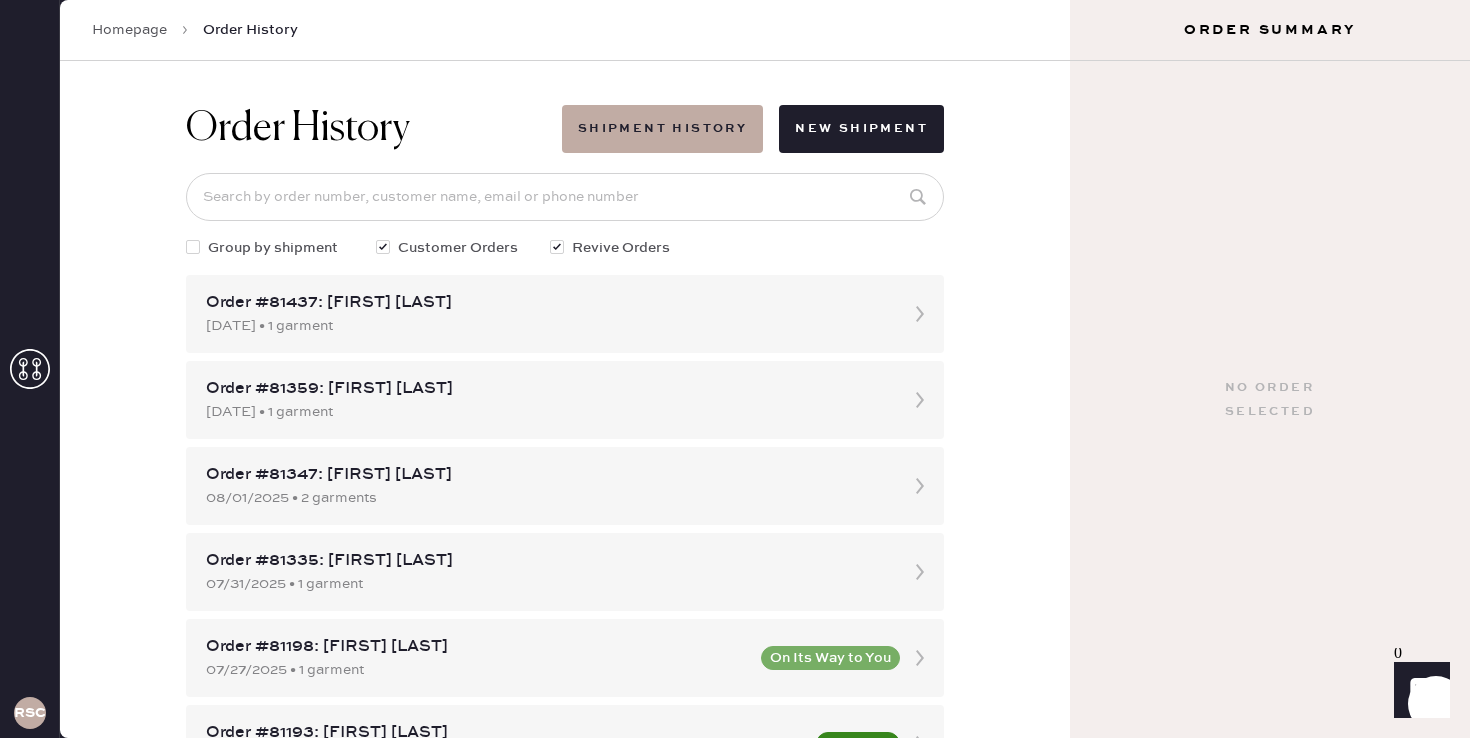 click on "Group by shipment" at bounding box center (273, 248) 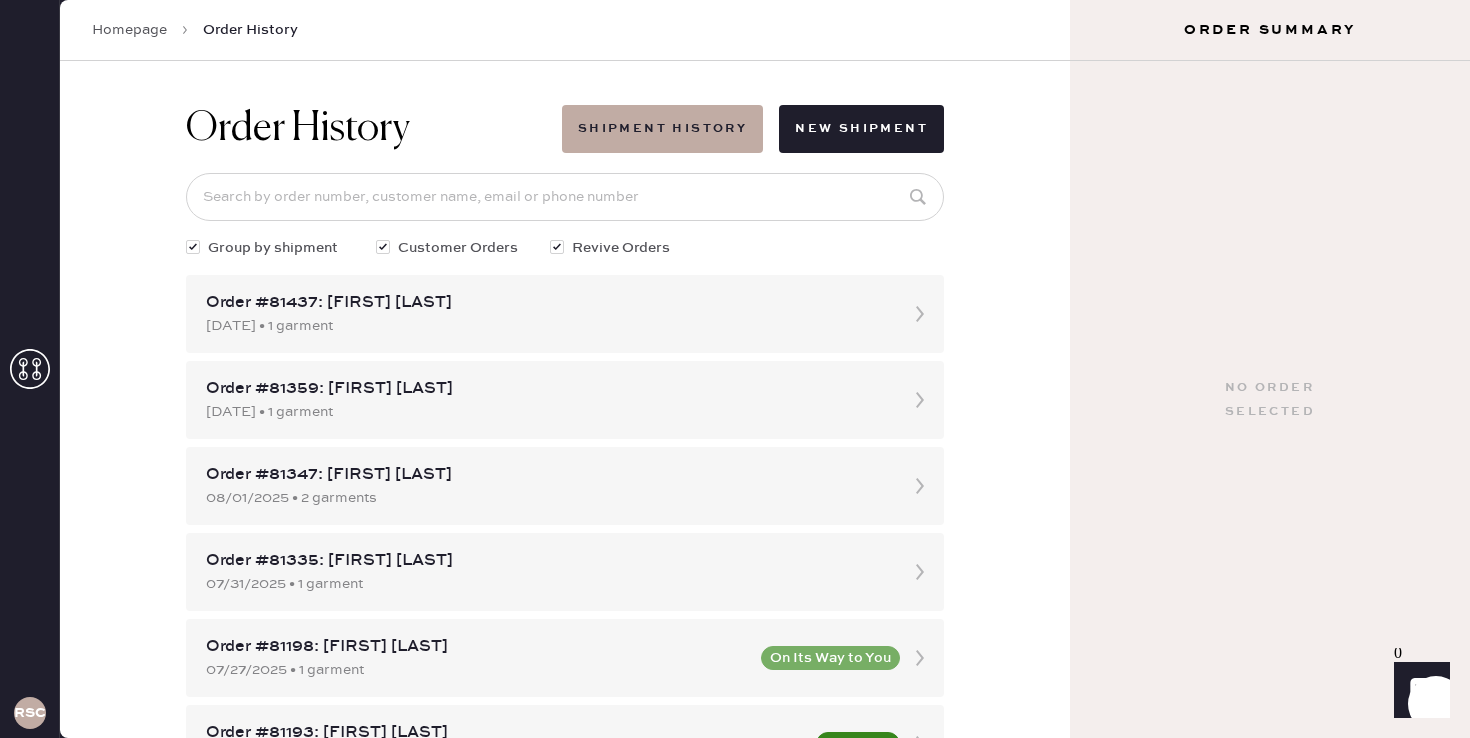 checkbox on "true" 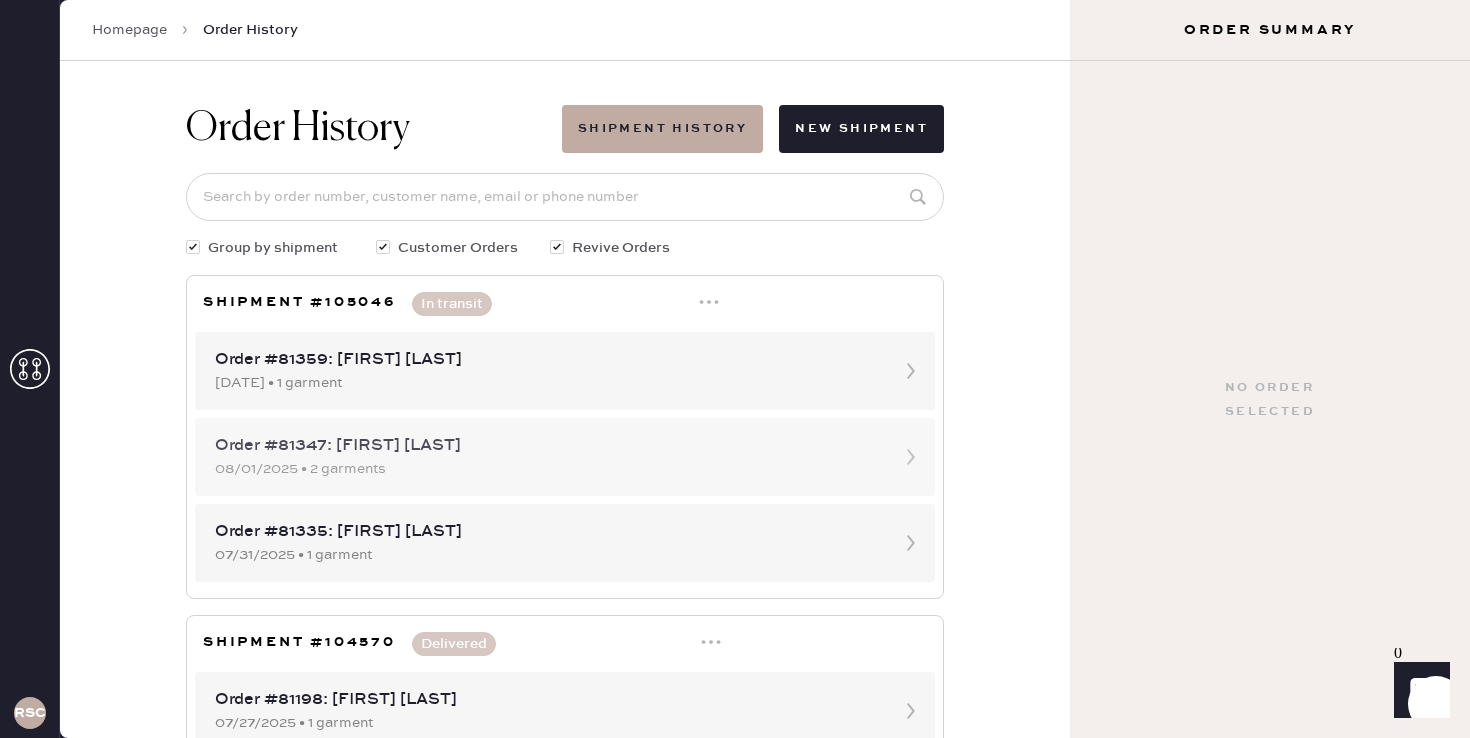 scroll, scrollTop: 29, scrollLeft: 0, axis: vertical 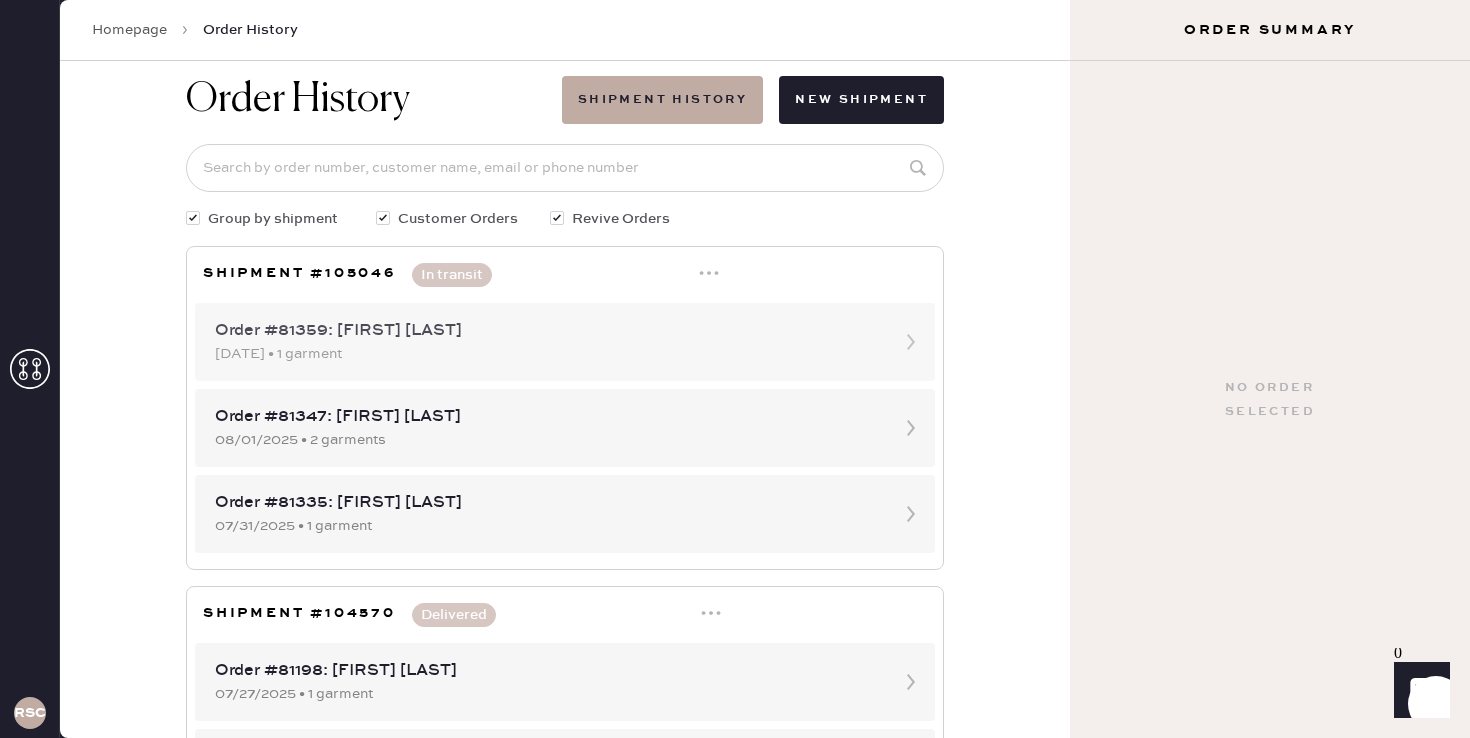 click on "Order #81359: [FIRST] [LAST]" at bounding box center (547, 331) 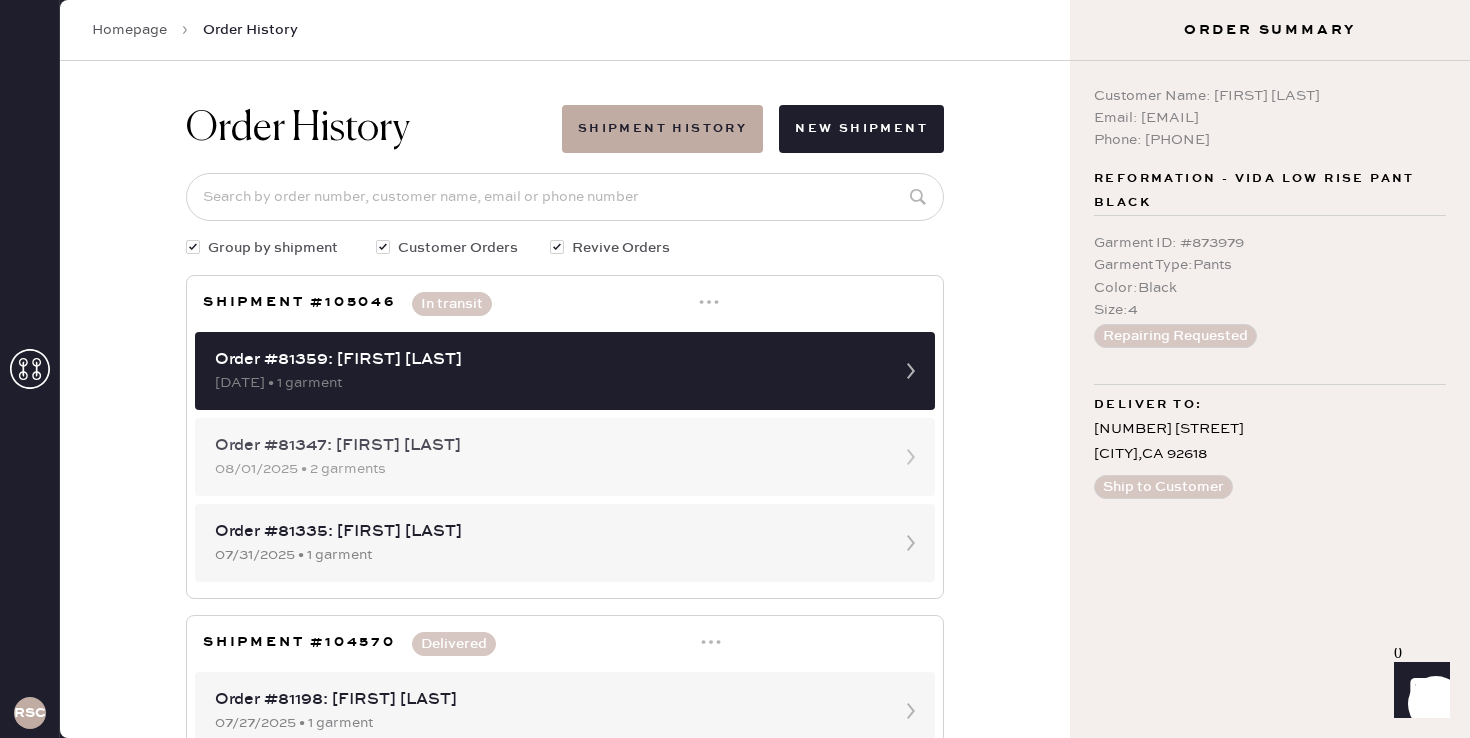 click on "08/01/2025 • 2 garments" at bounding box center (547, 469) 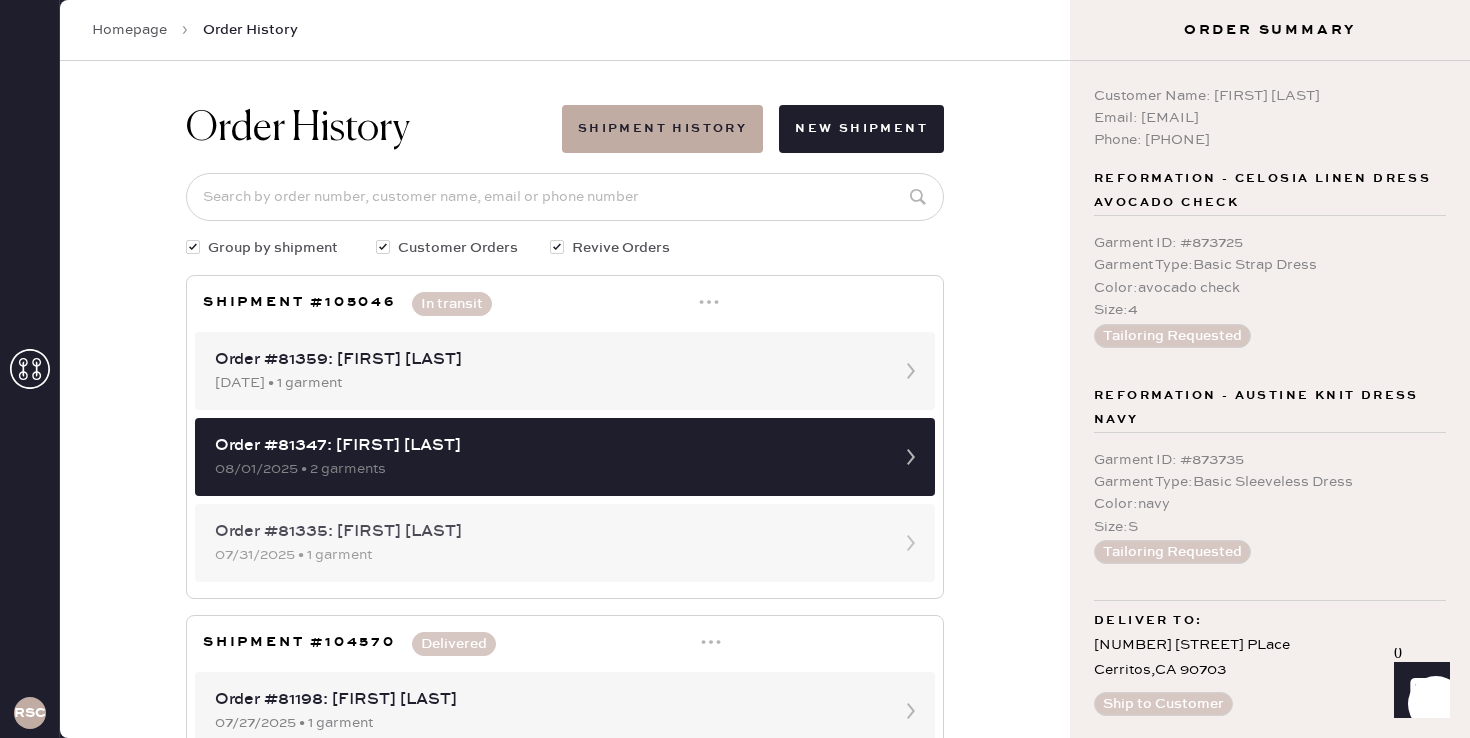 click on "Order #81335: [FIRST] [LAST]" at bounding box center [547, 532] 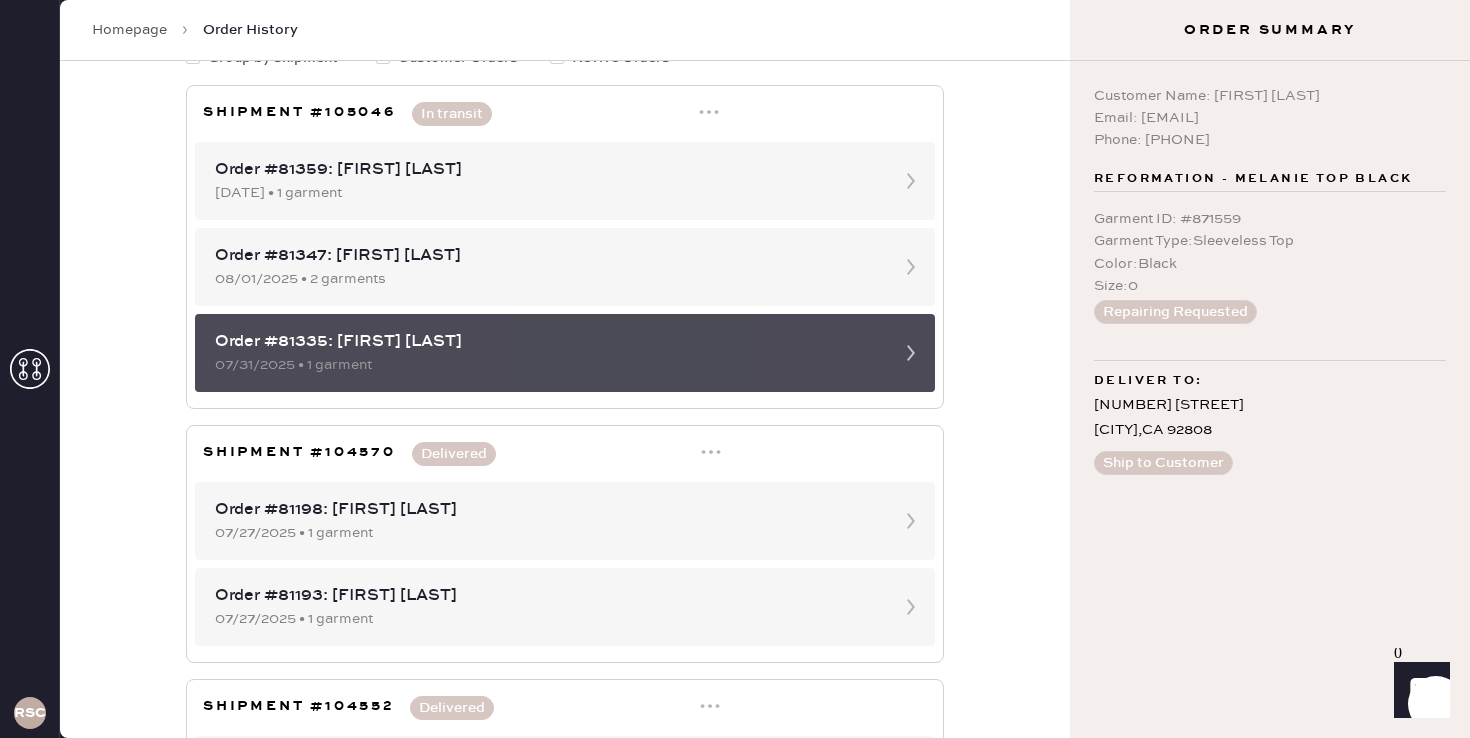 scroll, scrollTop: 205, scrollLeft: 0, axis: vertical 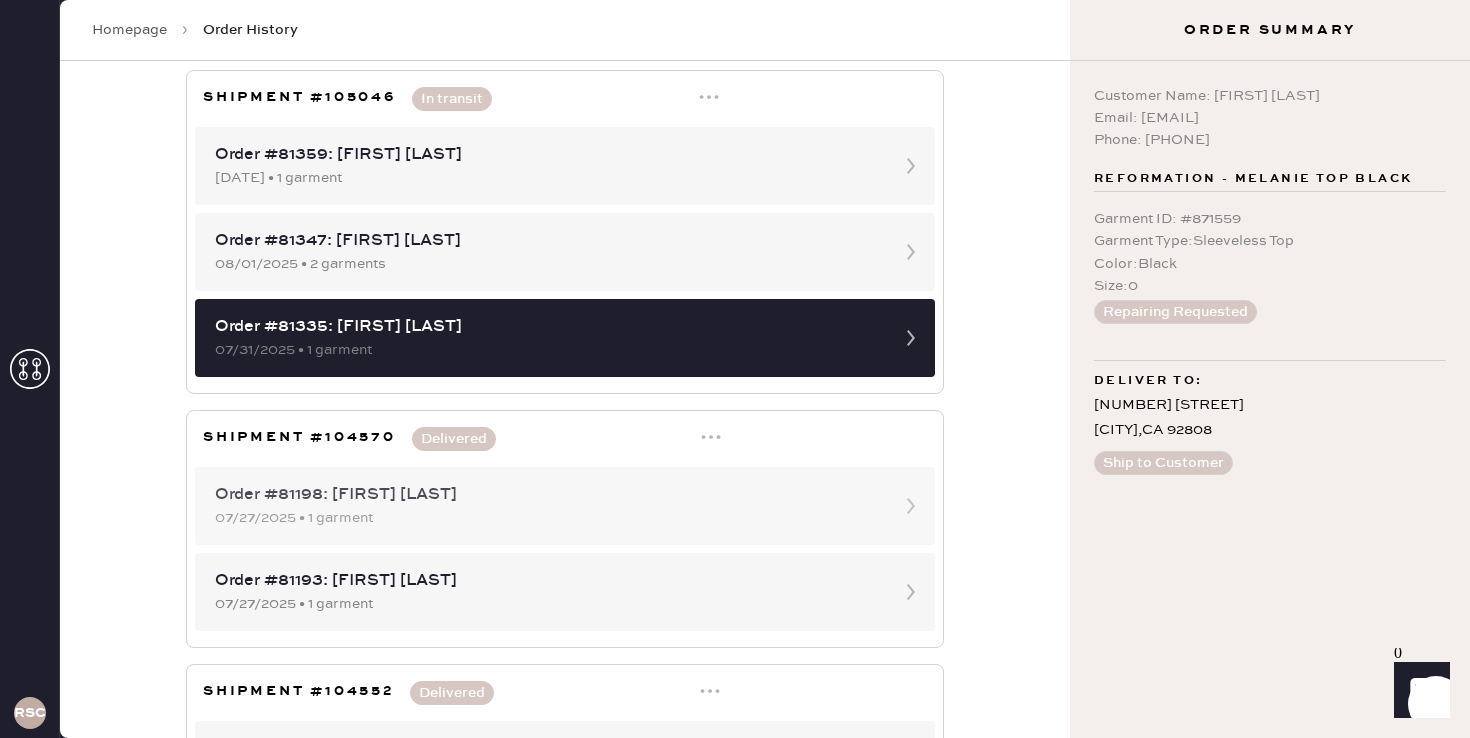 click on "07/27/2025 • 1 garment" at bounding box center (547, 518) 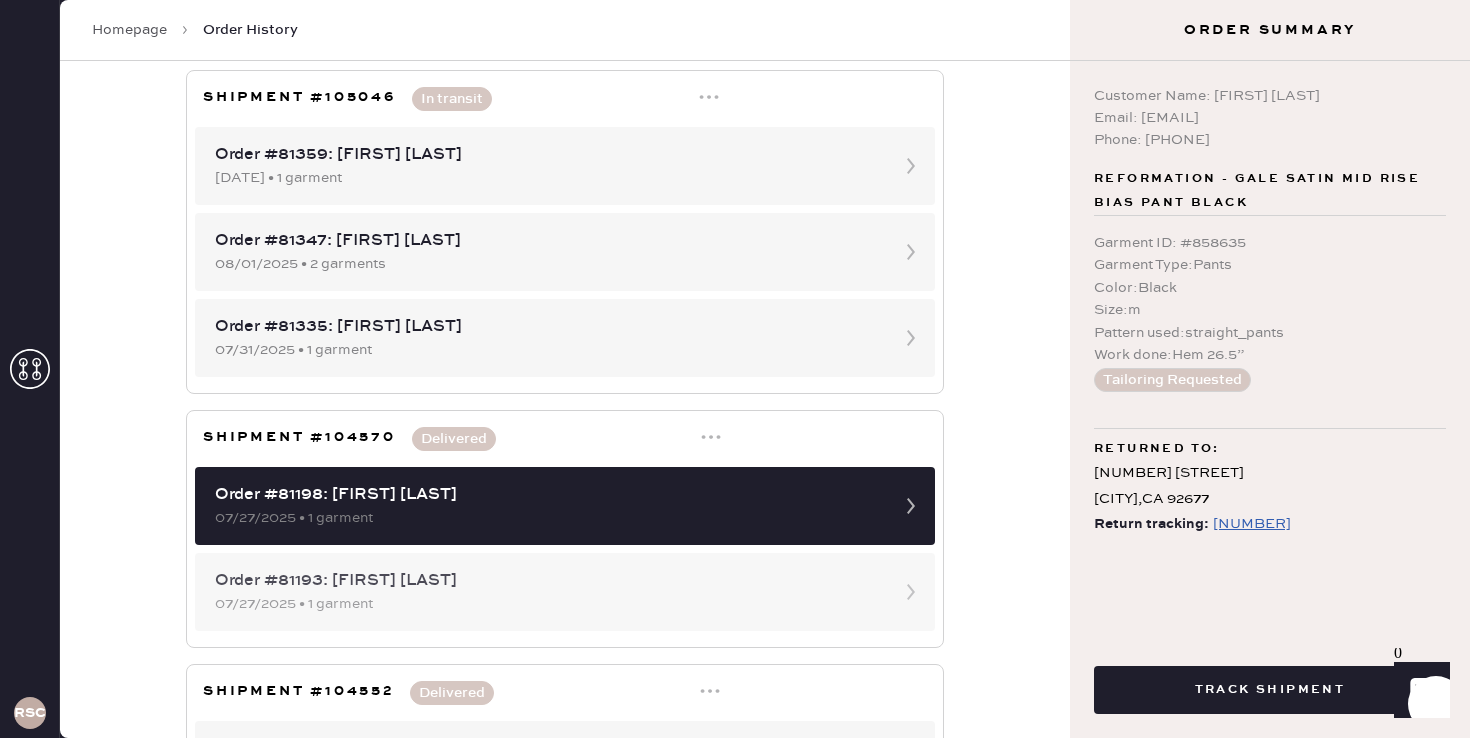 click on "07/27/2025 • 1 garment" at bounding box center [547, 604] 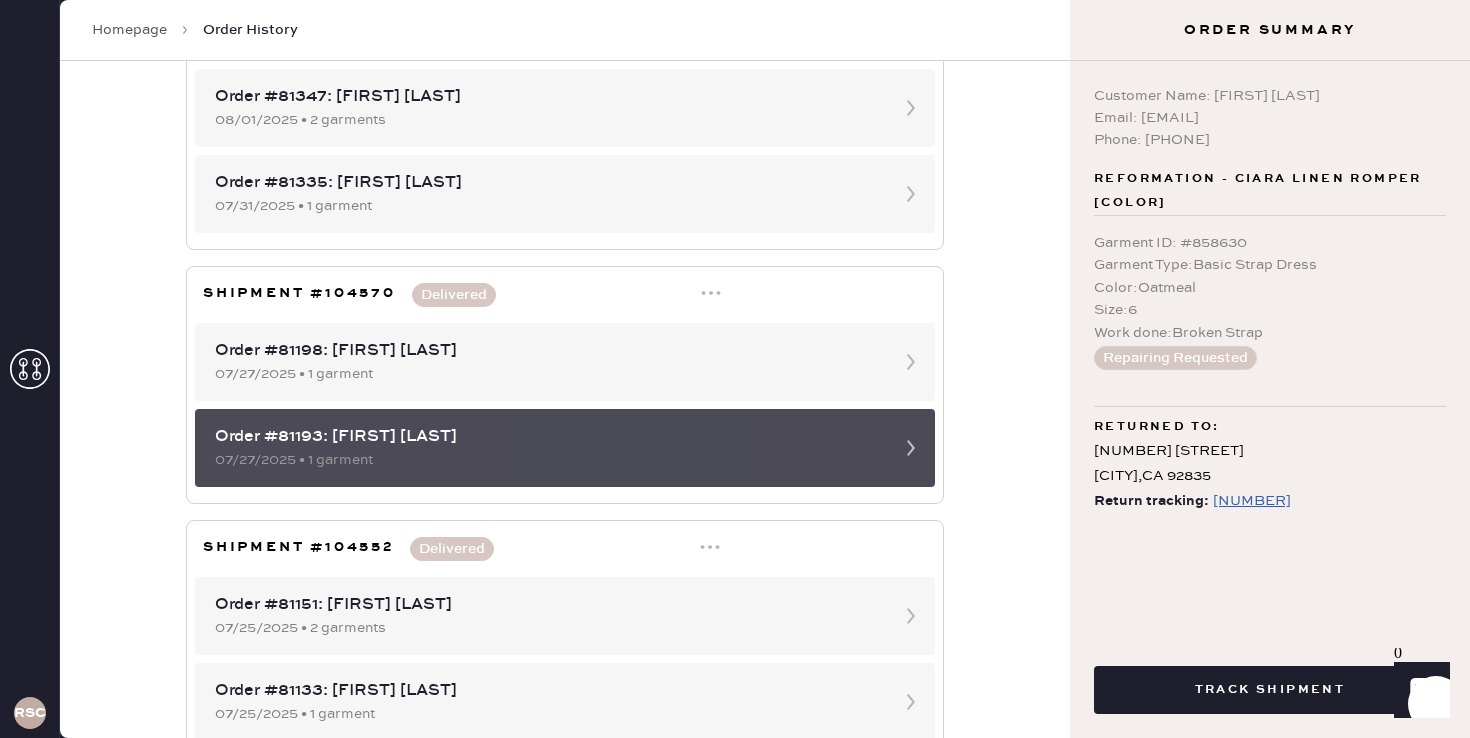 scroll, scrollTop: 364, scrollLeft: 0, axis: vertical 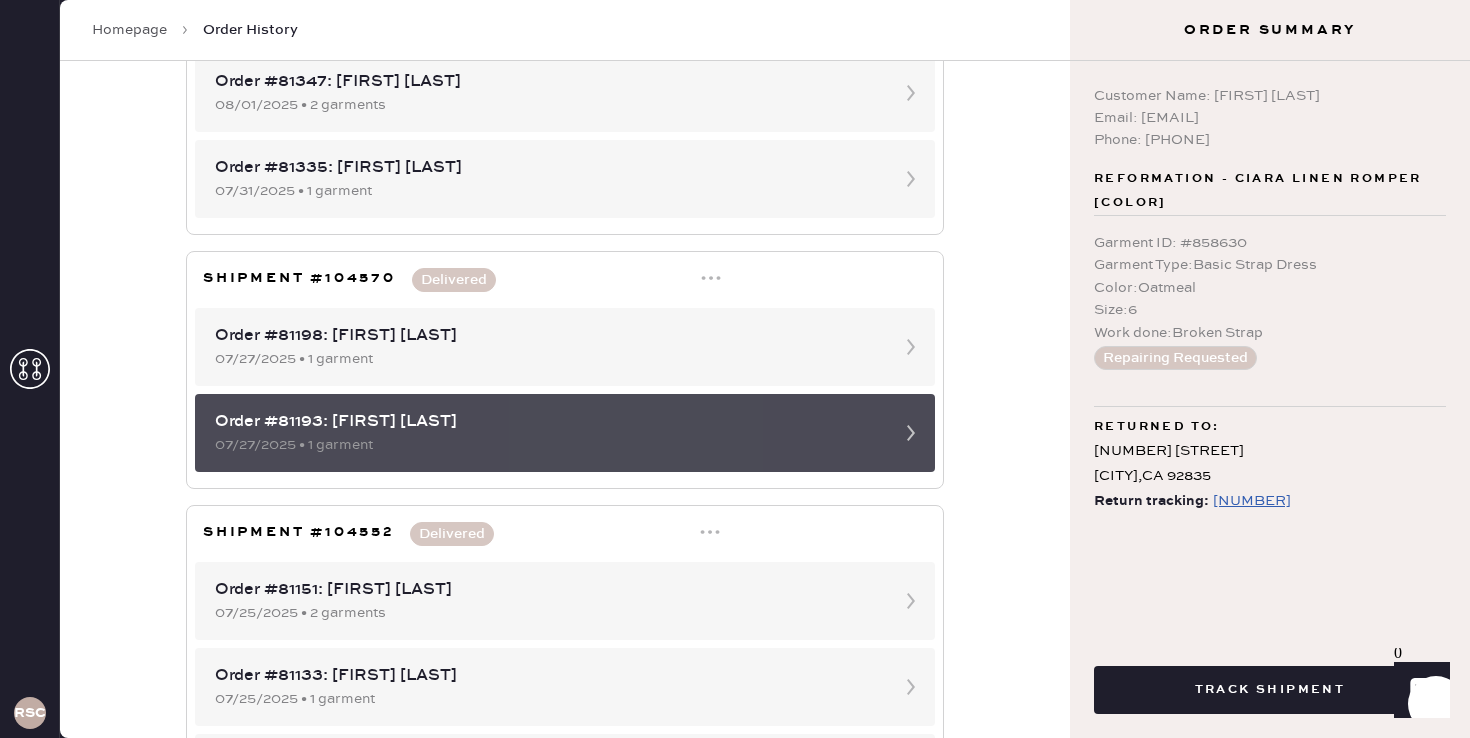 click on "Order #81151: [FIRST] [LAST]" at bounding box center [547, 590] 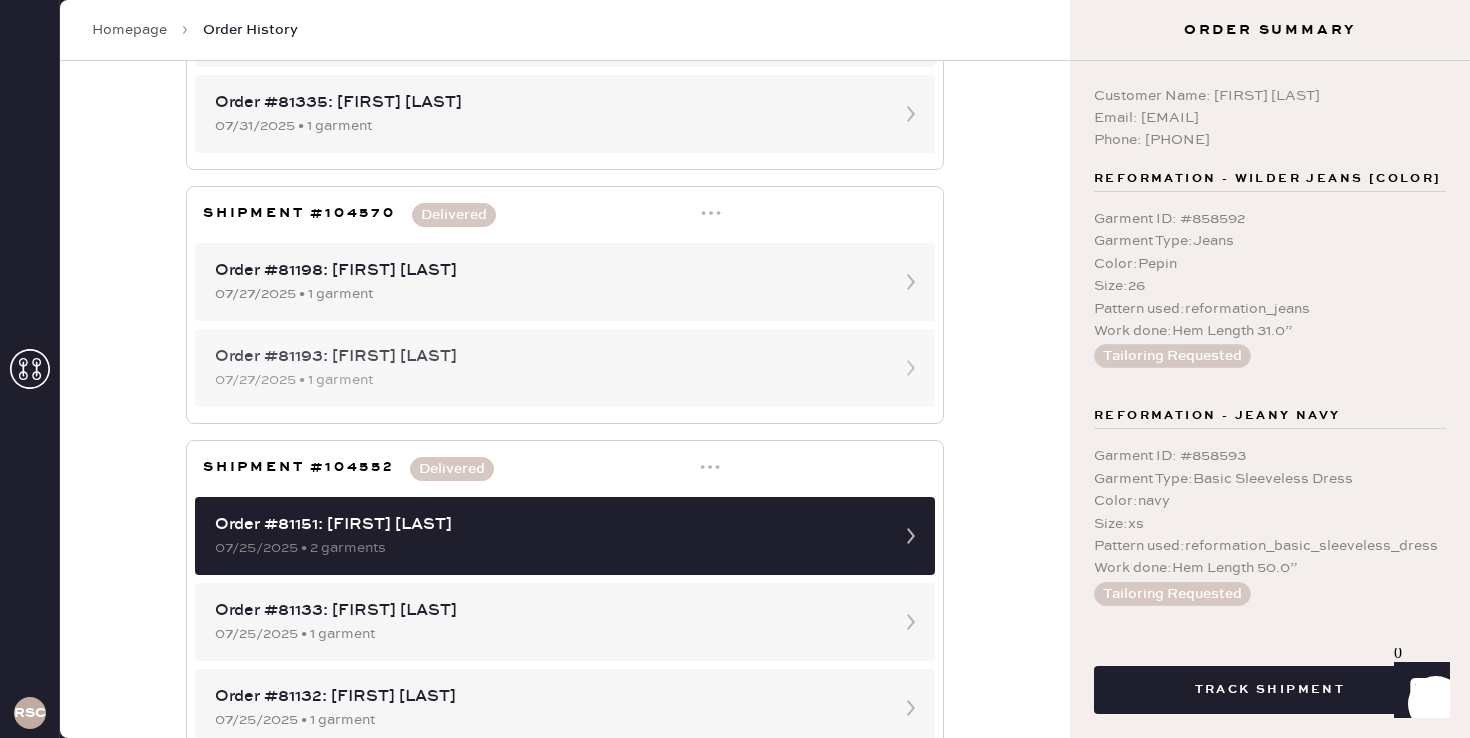 scroll, scrollTop: 436, scrollLeft: 0, axis: vertical 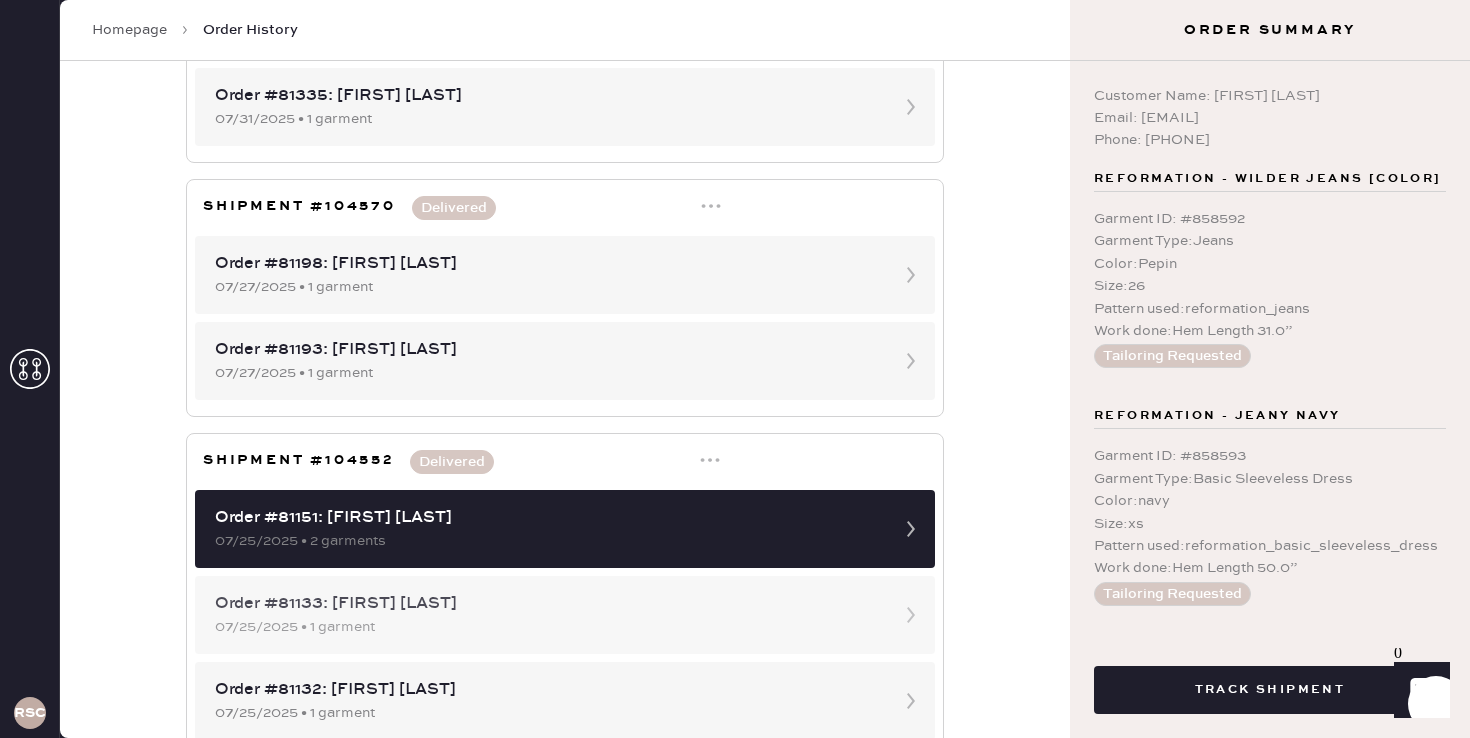 click on "07/25/2025 • 1 garment" at bounding box center (547, 627) 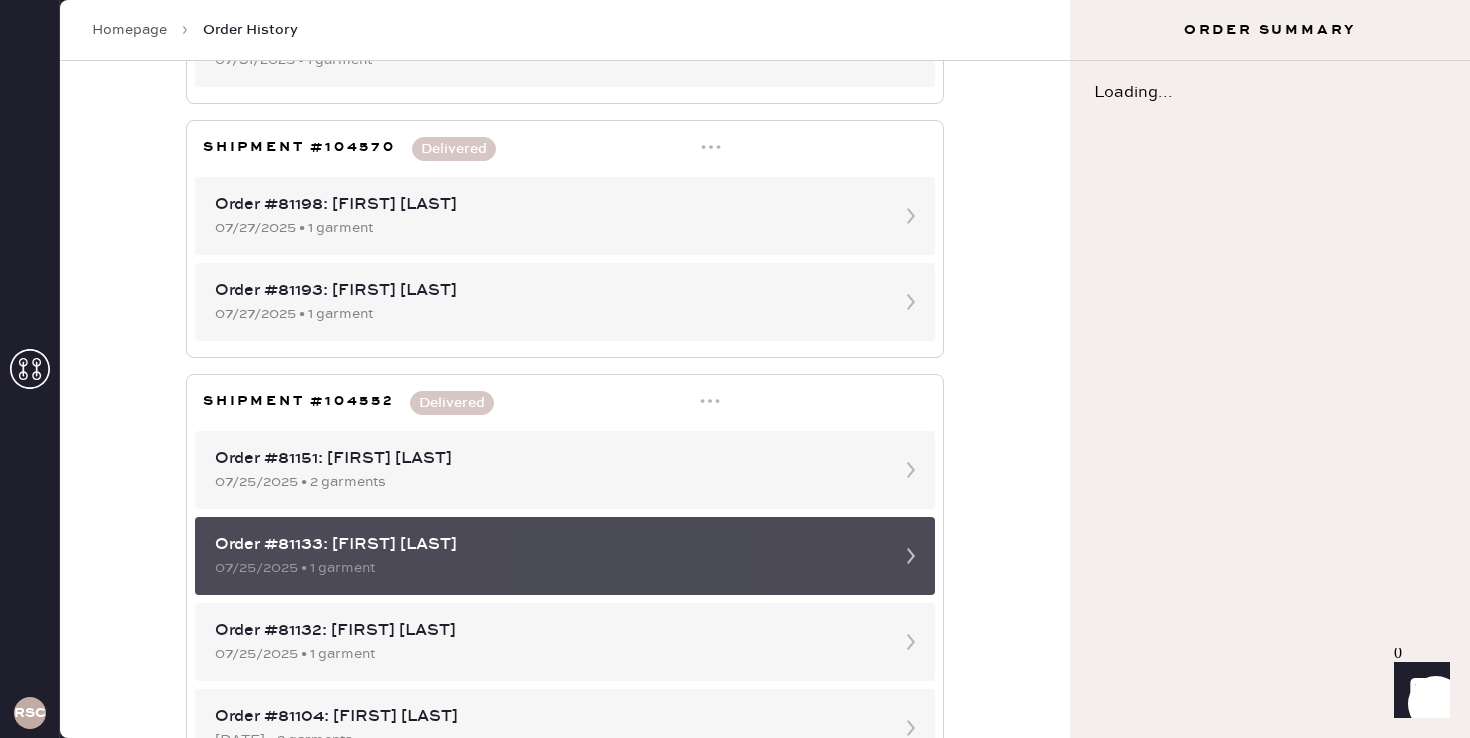 scroll, scrollTop: 514, scrollLeft: 0, axis: vertical 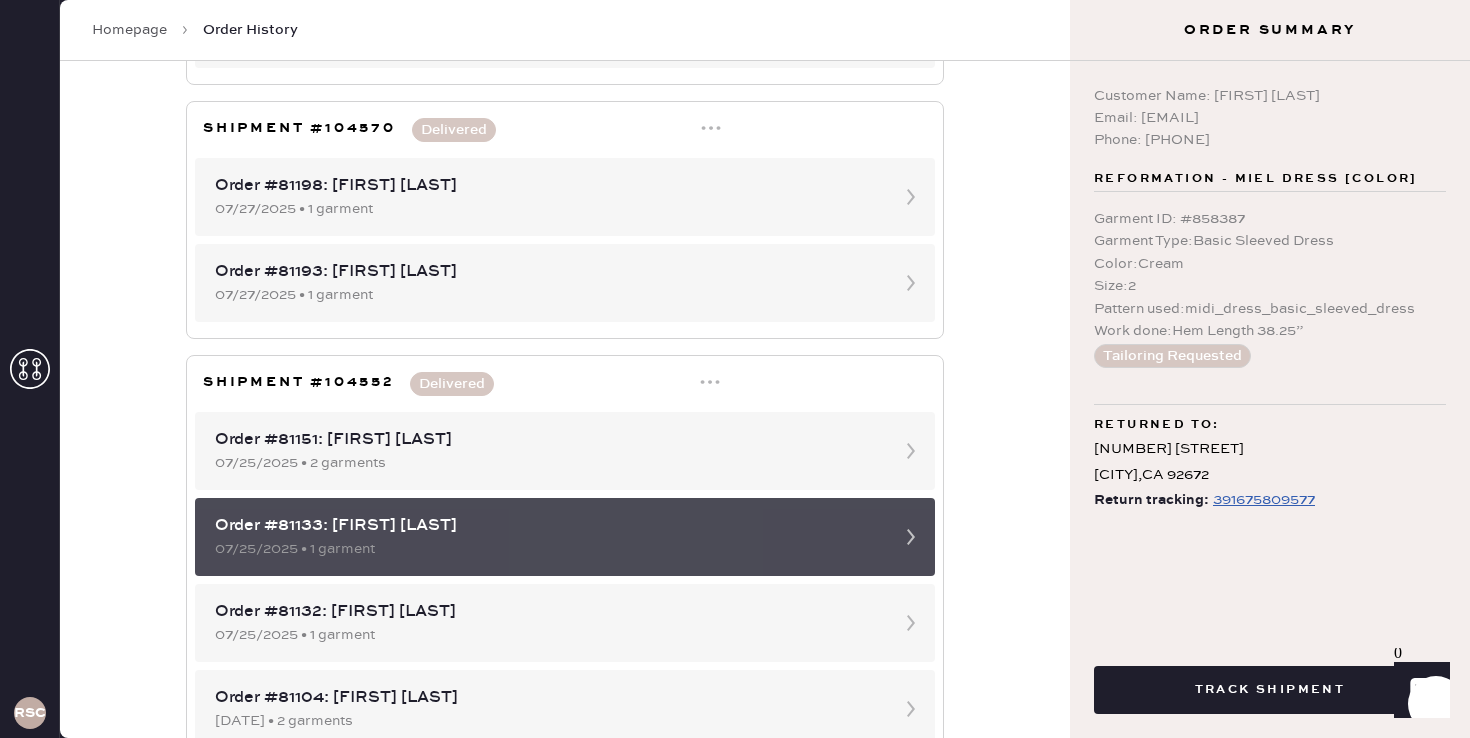 click on "Order #81132: [FIRST] [LAST]" at bounding box center (547, 612) 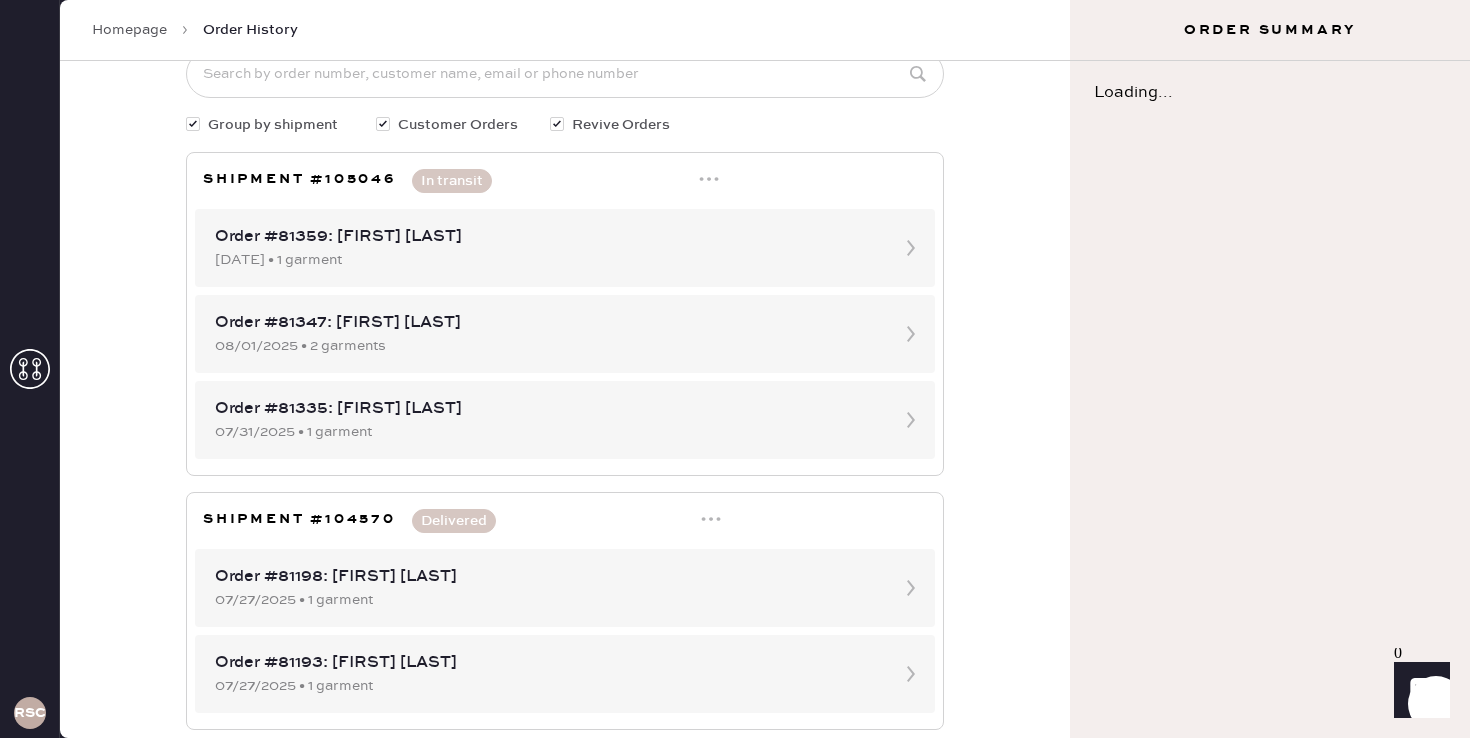 scroll, scrollTop: 0, scrollLeft: 0, axis: both 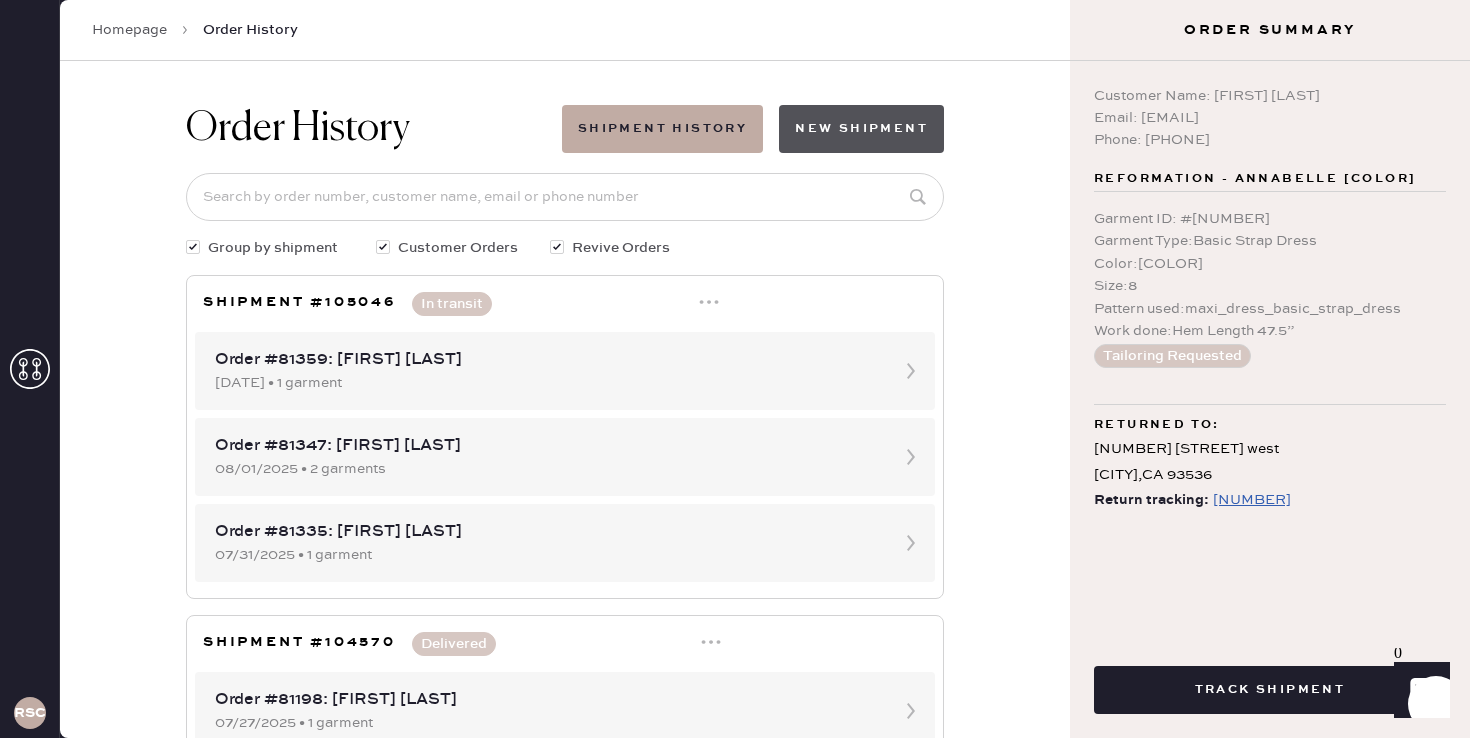 click on "New Shipment" at bounding box center [861, 129] 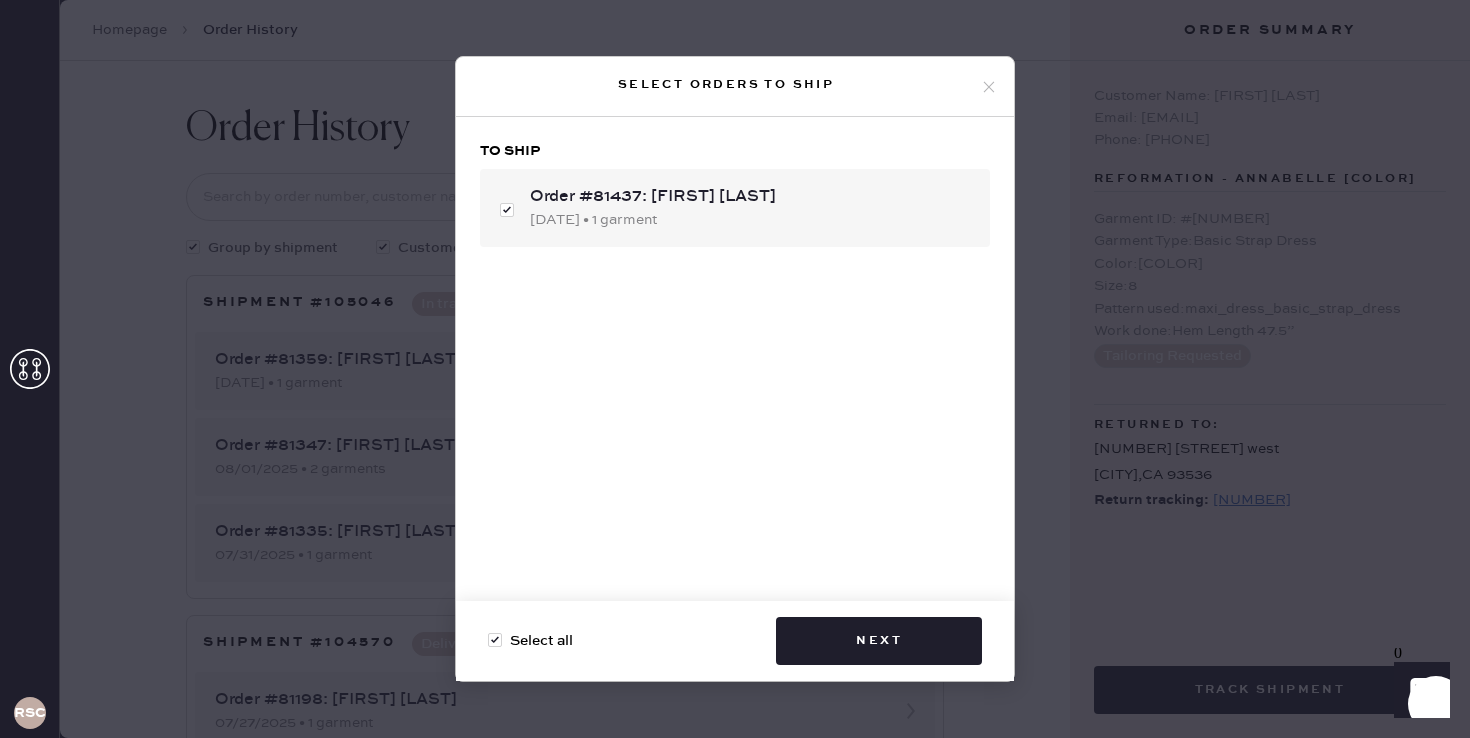 click 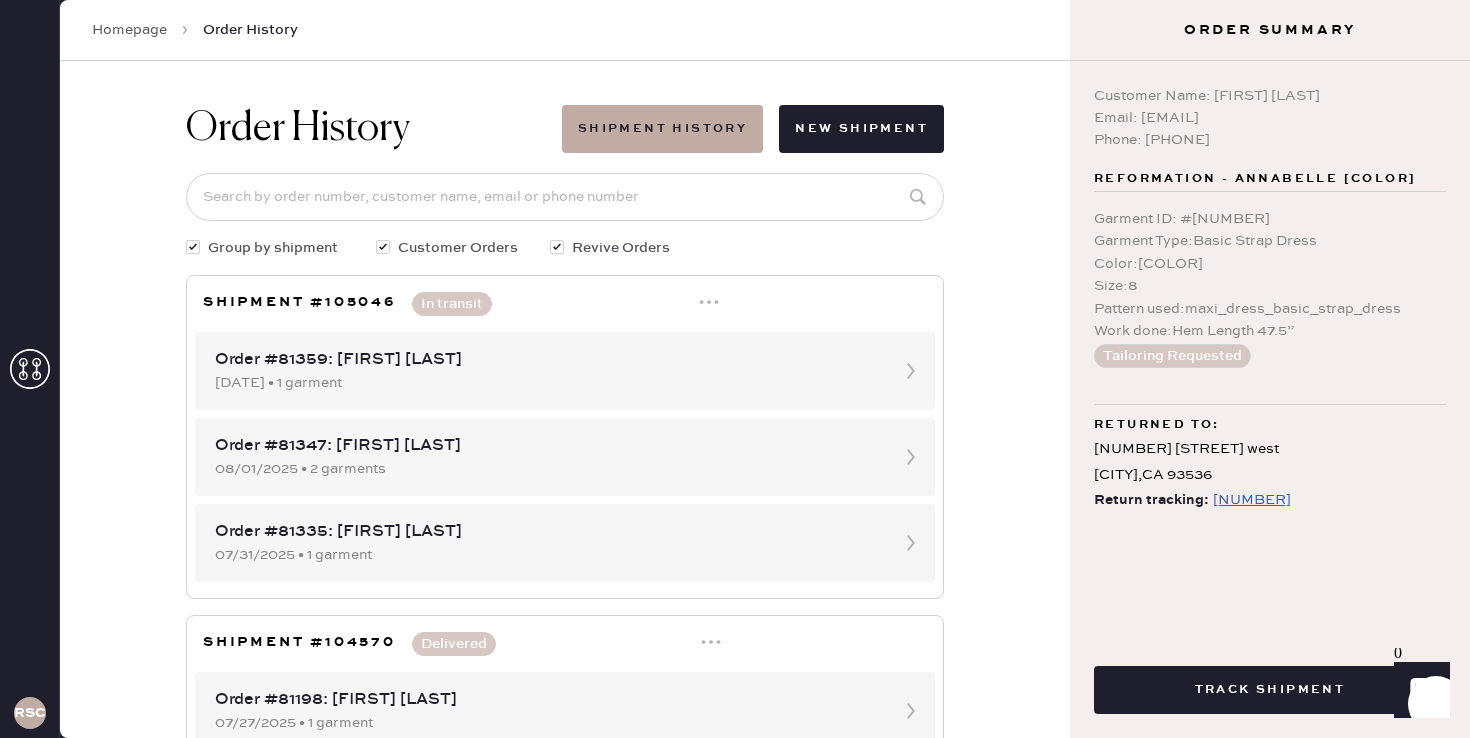 click on "Order History" at bounding box center [250, 30] 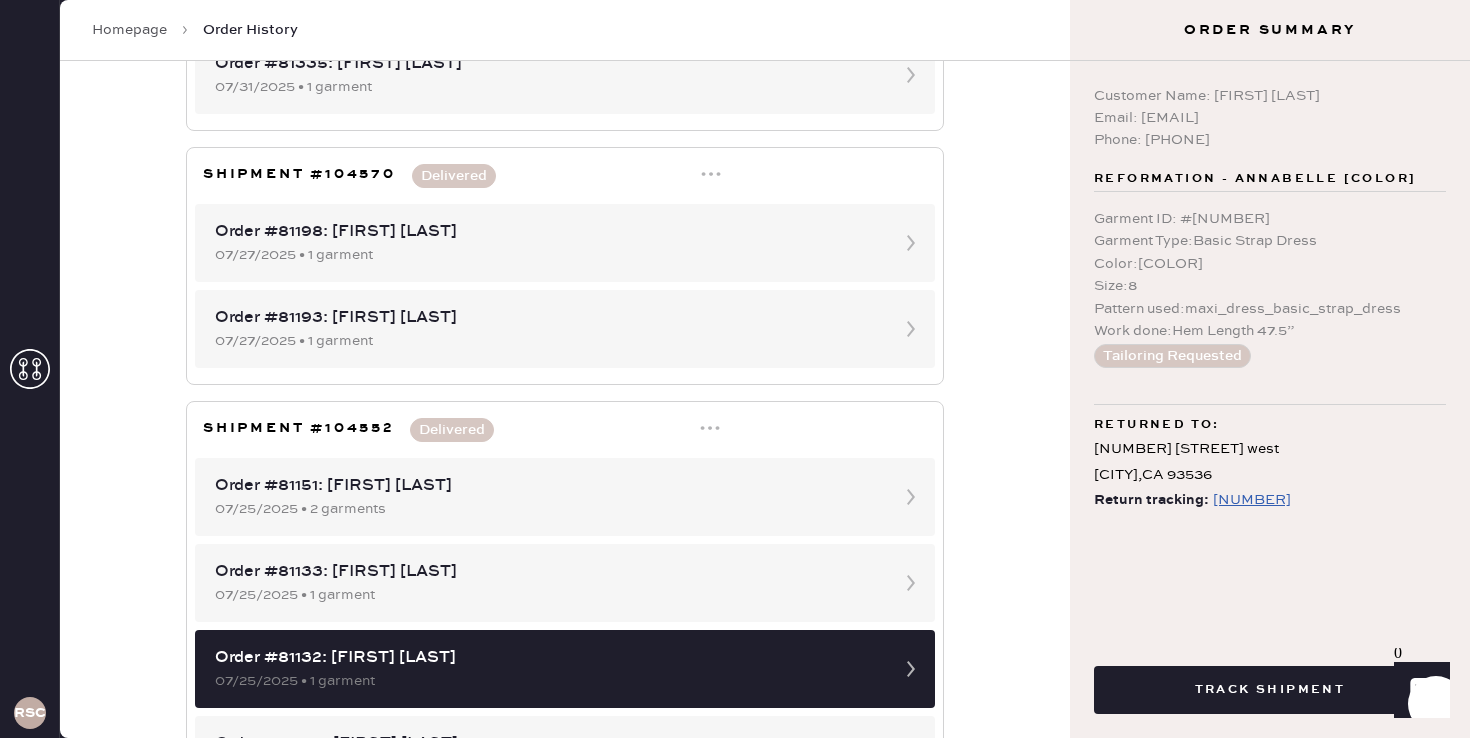 scroll, scrollTop: 0, scrollLeft: 0, axis: both 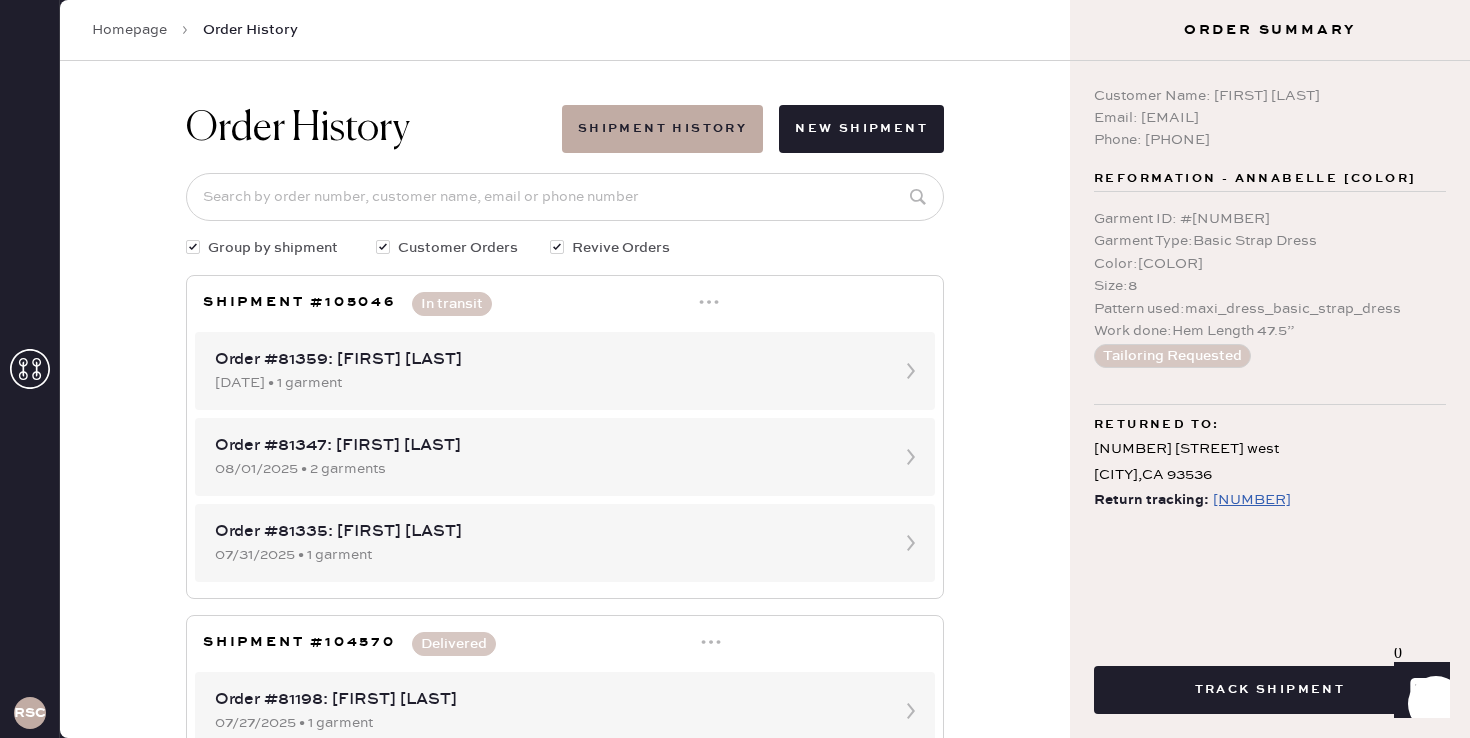 click on "Homepage" at bounding box center (129, 30) 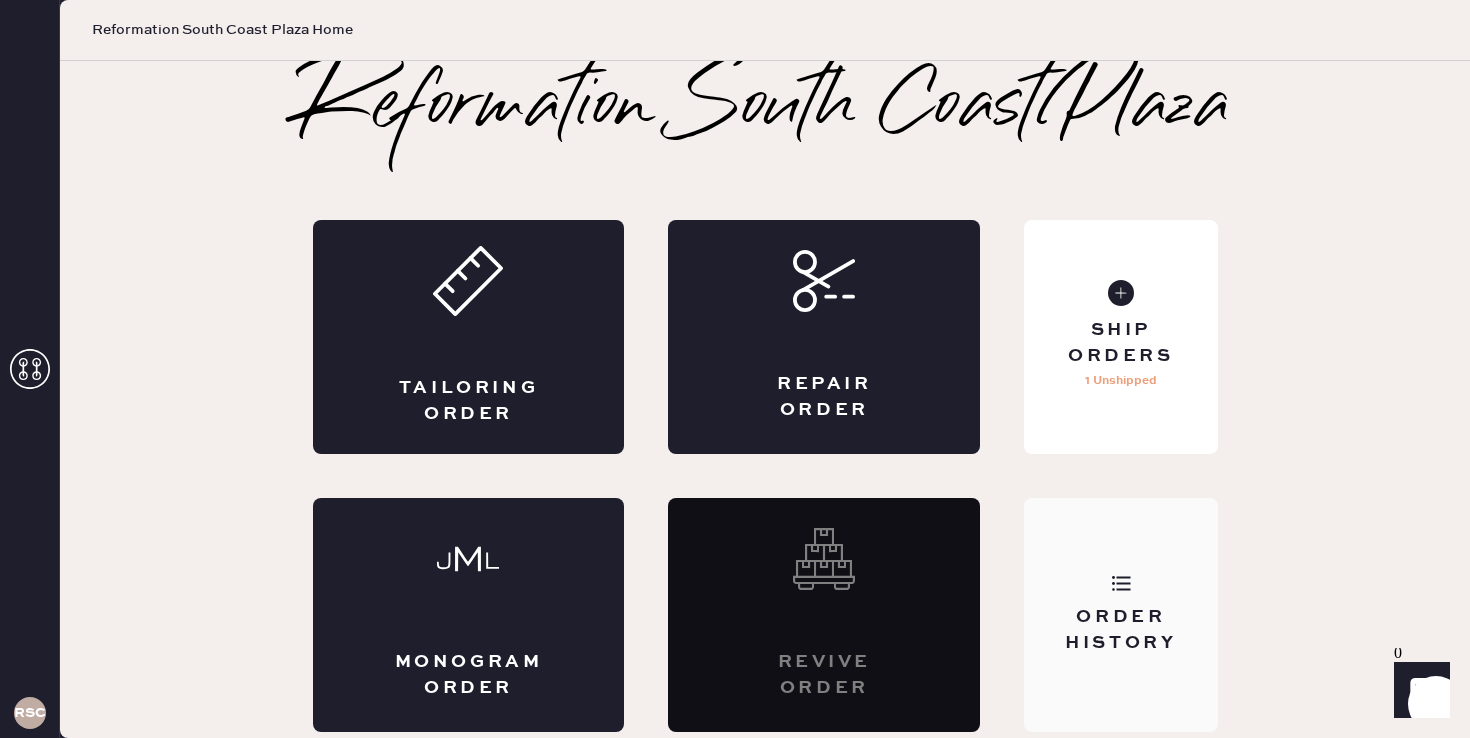 click on "Order History" at bounding box center [1120, 615] 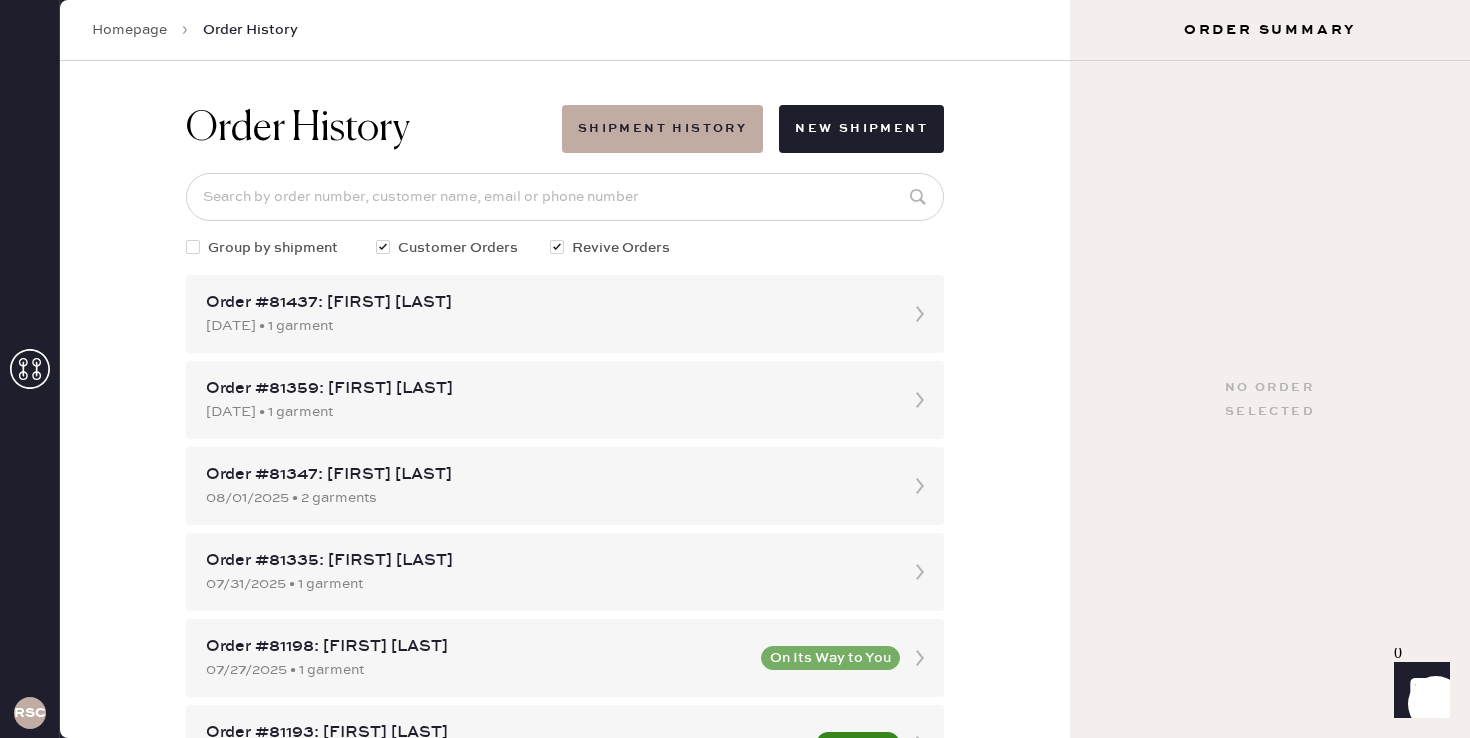 click on "Group by shipment" at bounding box center [273, 248] 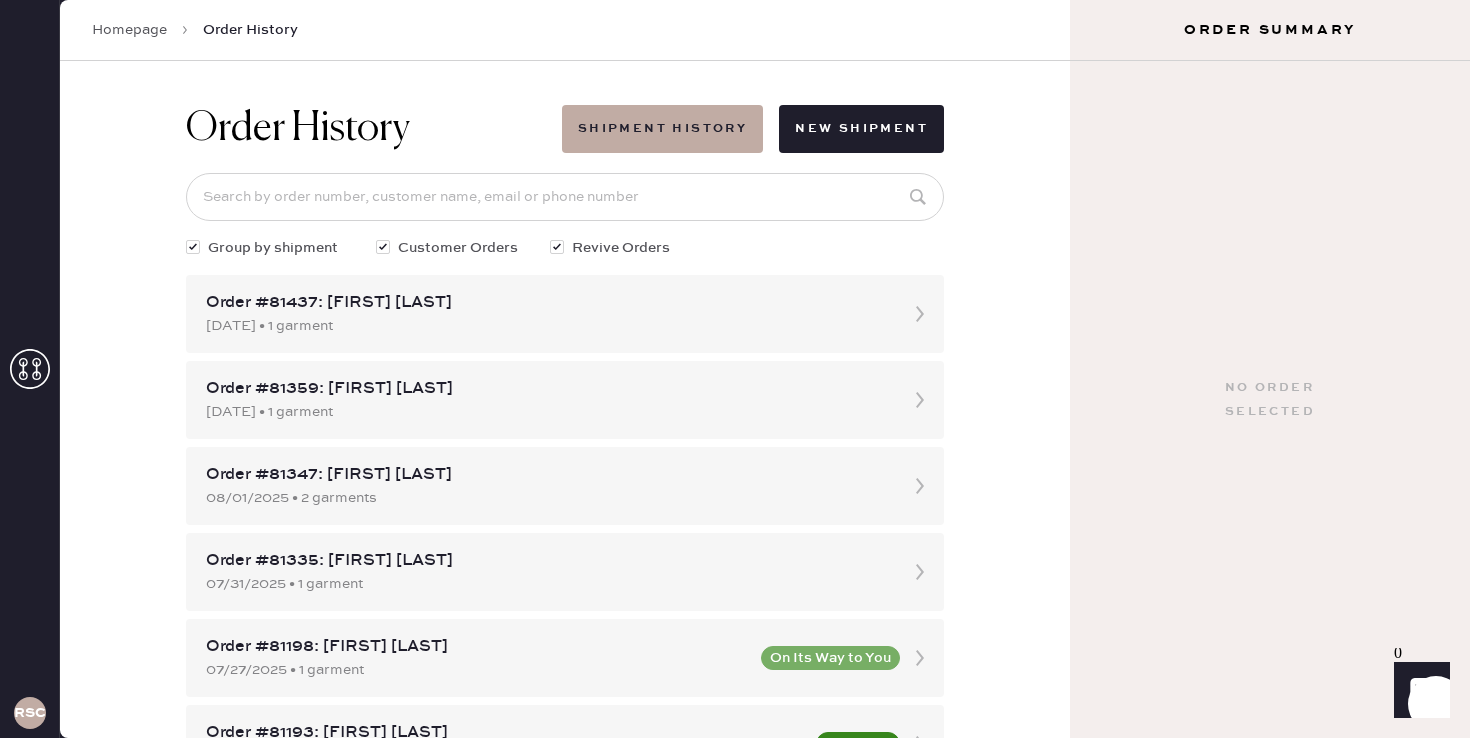 checkbox on "true" 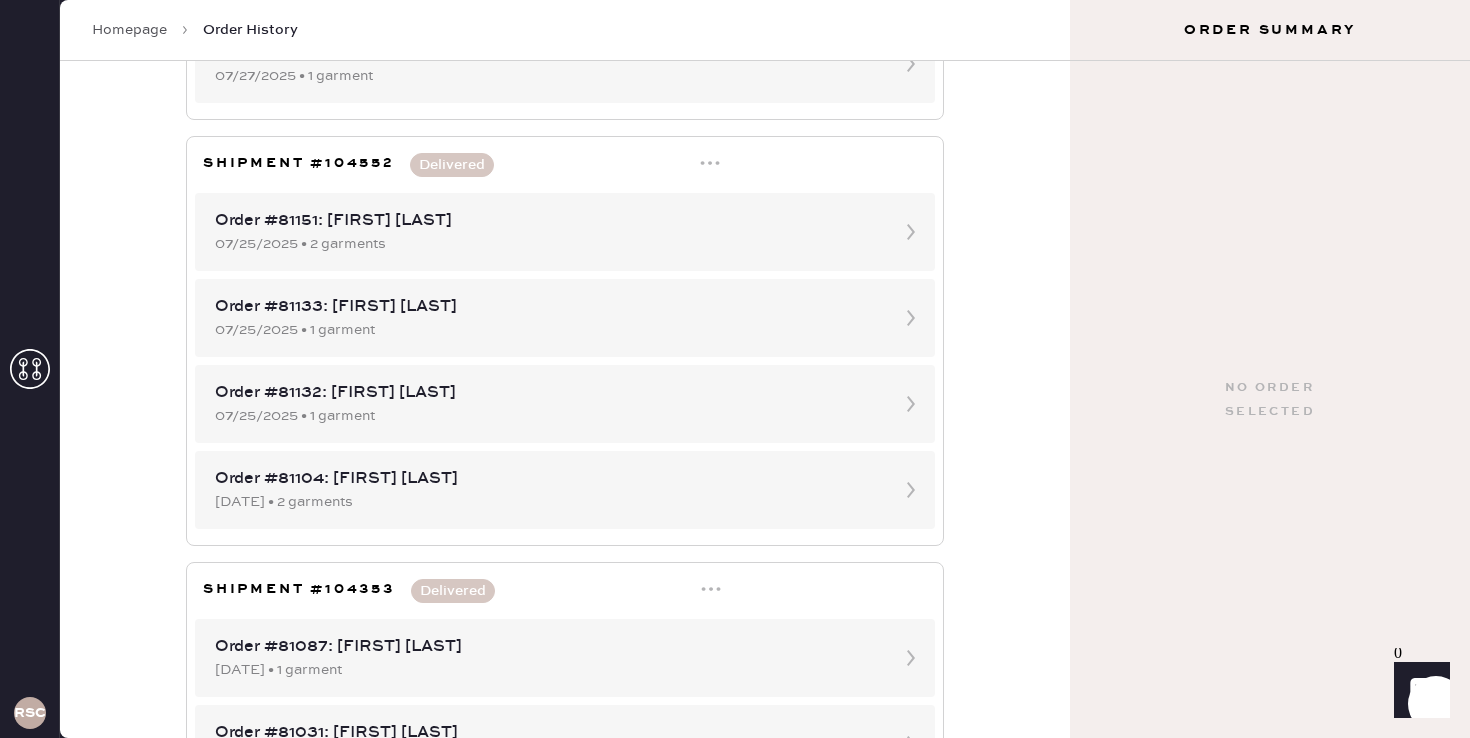 scroll, scrollTop: 0, scrollLeft: 0, axis: both 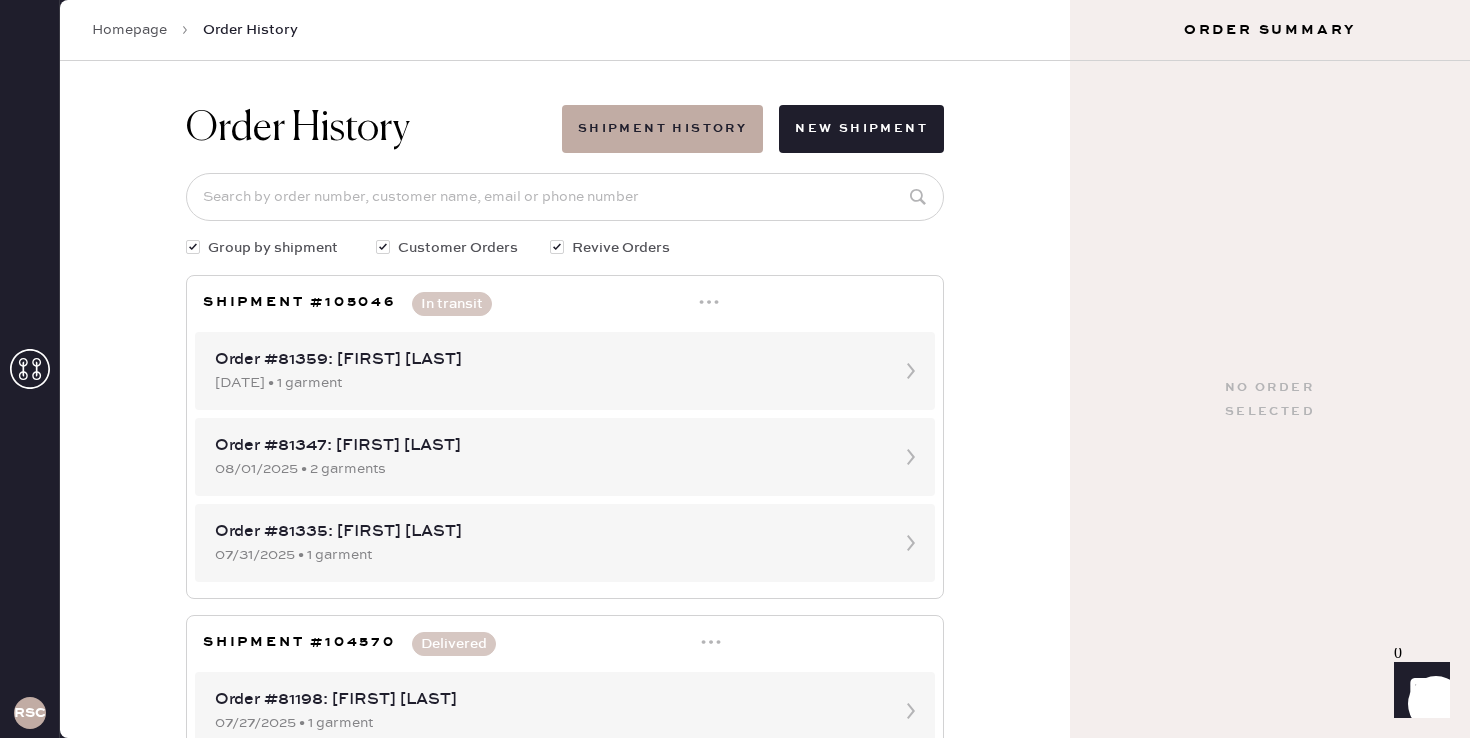 click on "RSCPA" at bounding box center [30, 713] 